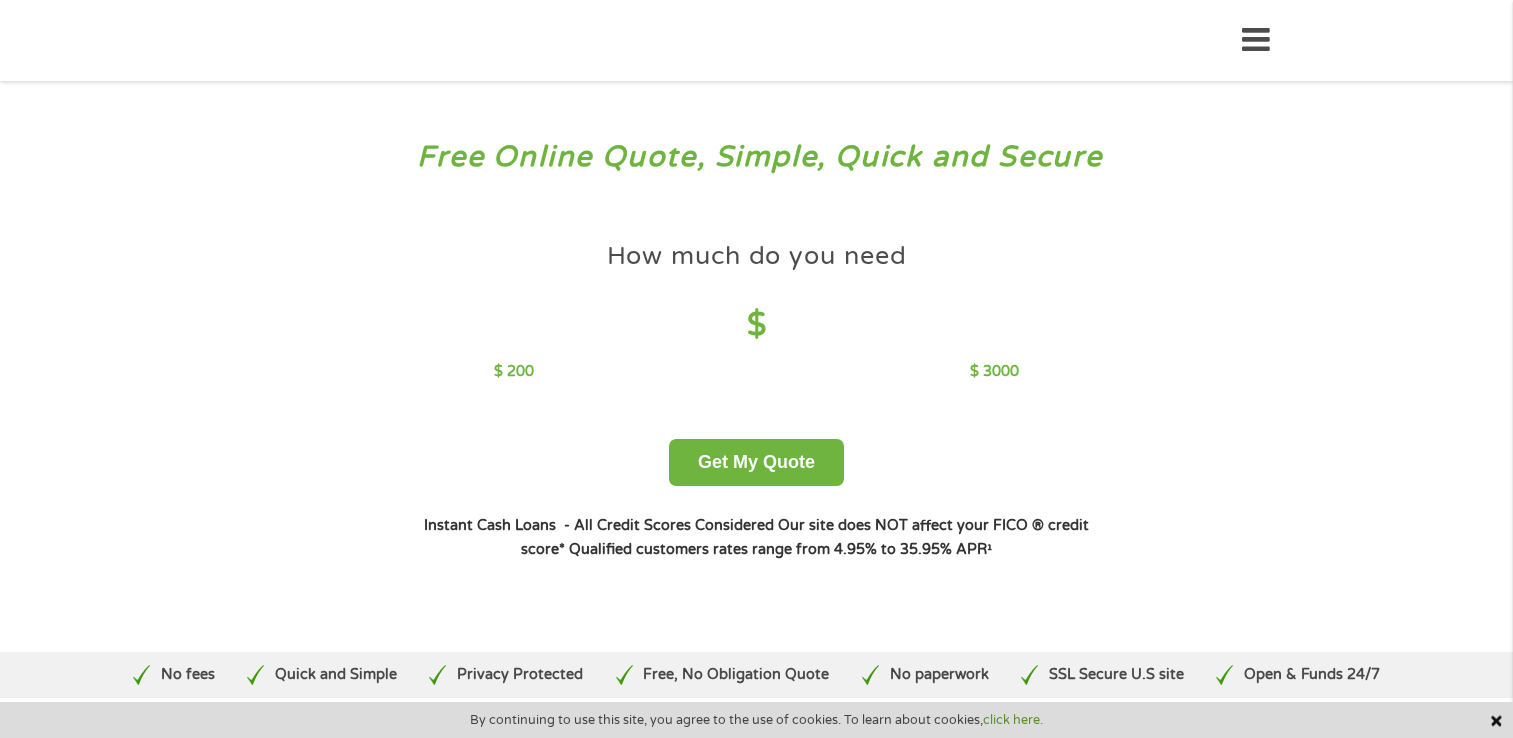 scroll, scrollTop: 0, scrollLeft: 0, axis: both 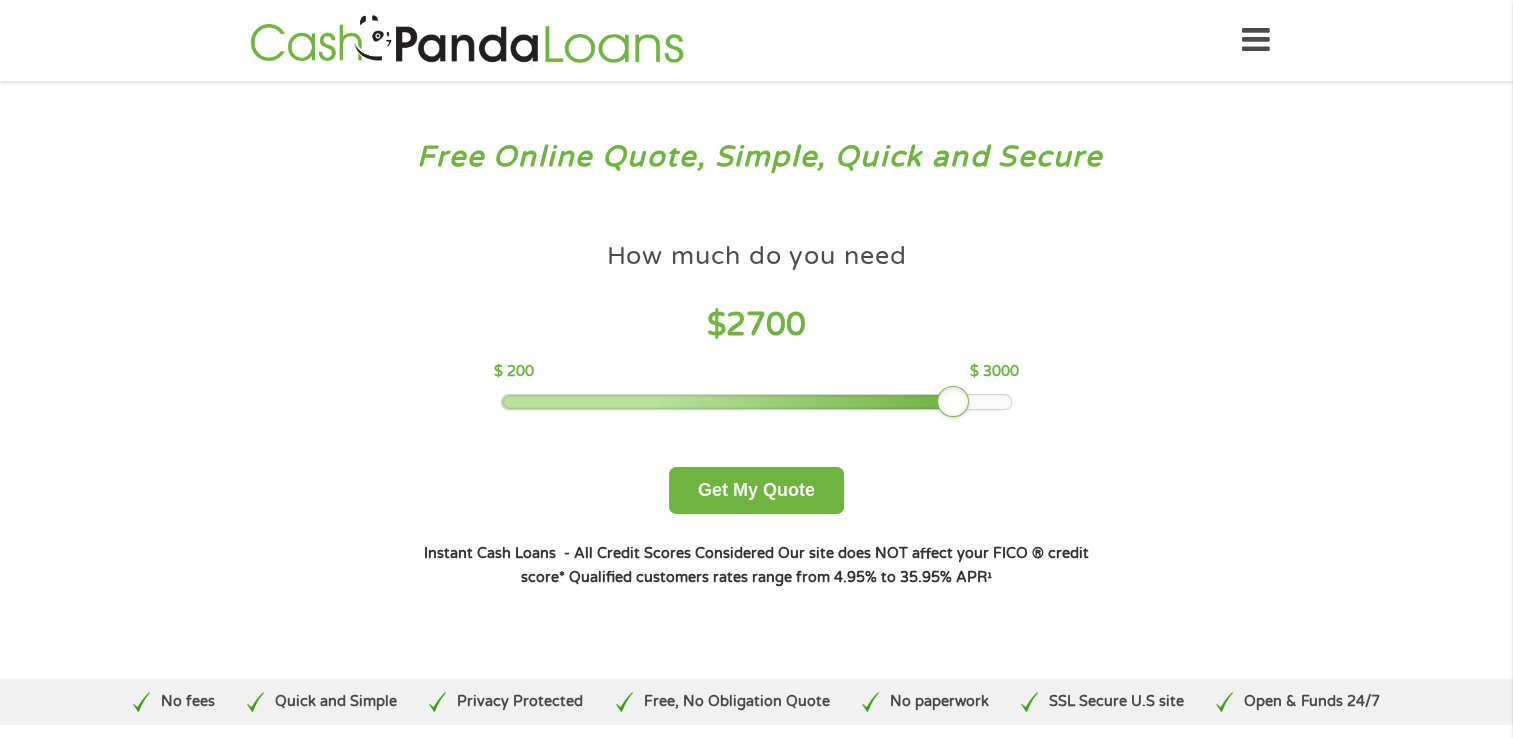 drag, startPoint x: 644, startPoint y: 400, endPoint x: 960, endPoint y: 386, distance: 316.30997 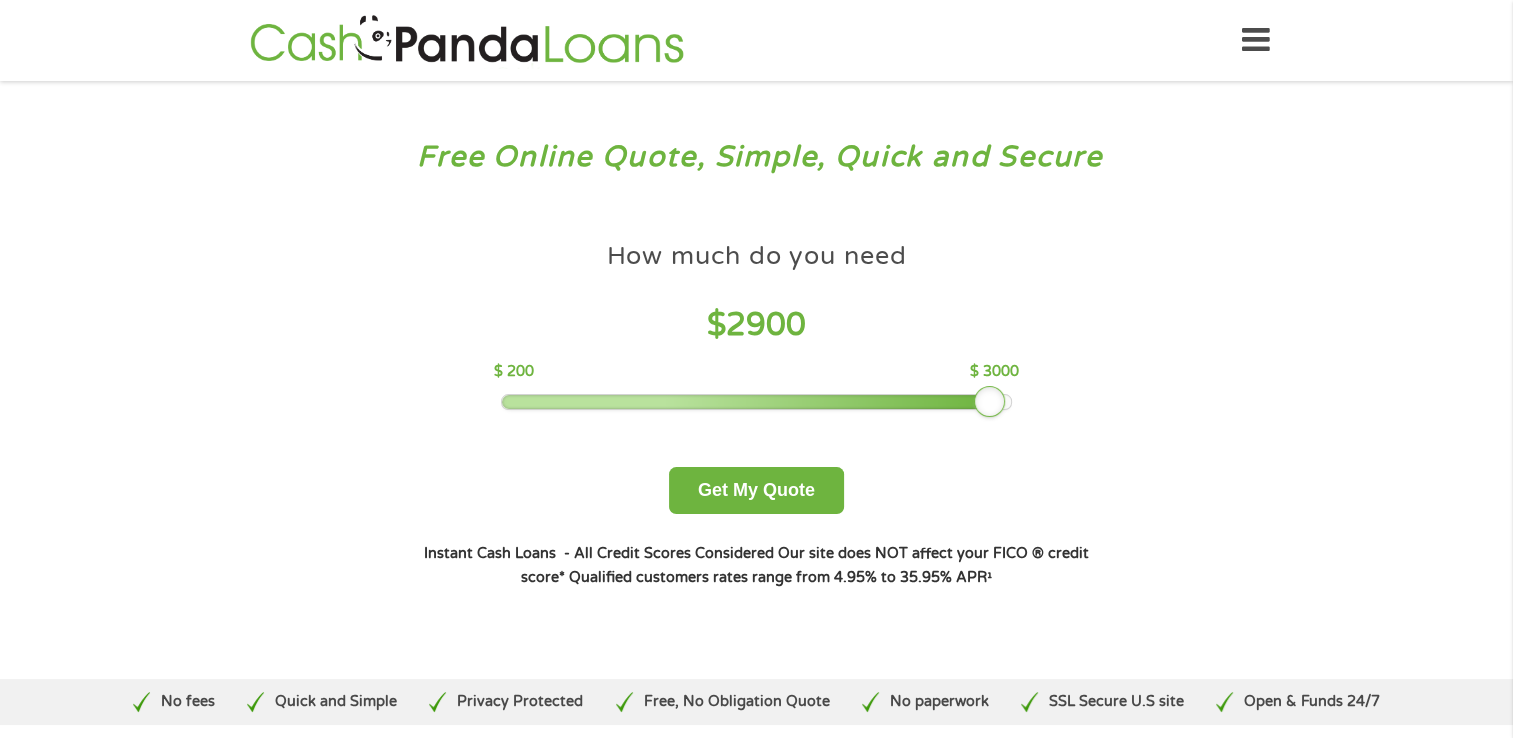 drag, startPoint x: 960, startPoint y: 403, endPoint x: 988, endPoint y: 398, distance: 28.442924 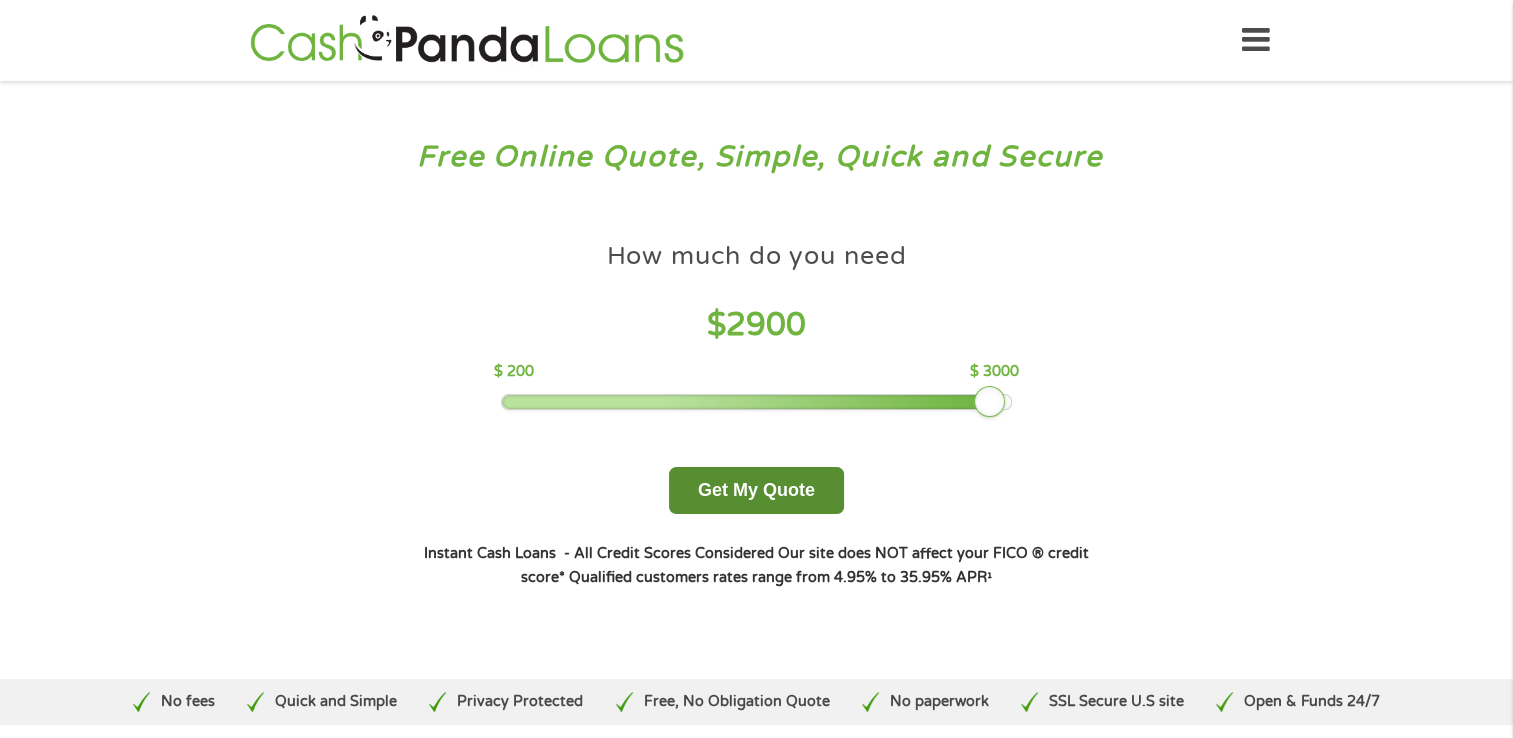 click on "Get My Quote" at bounding box center (756, 490) 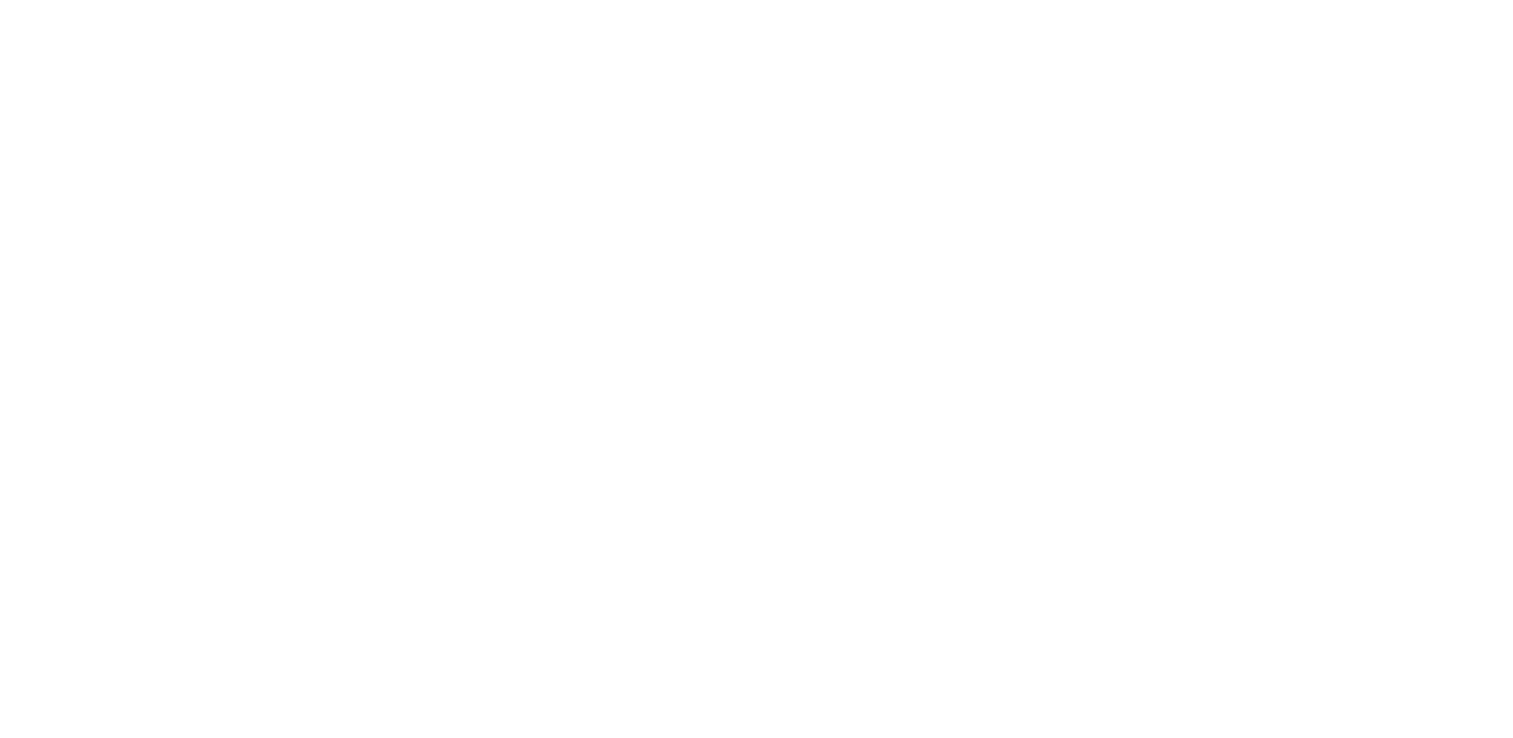 scroll, scrollTop: 0, scrollLeft: 0, axis: both 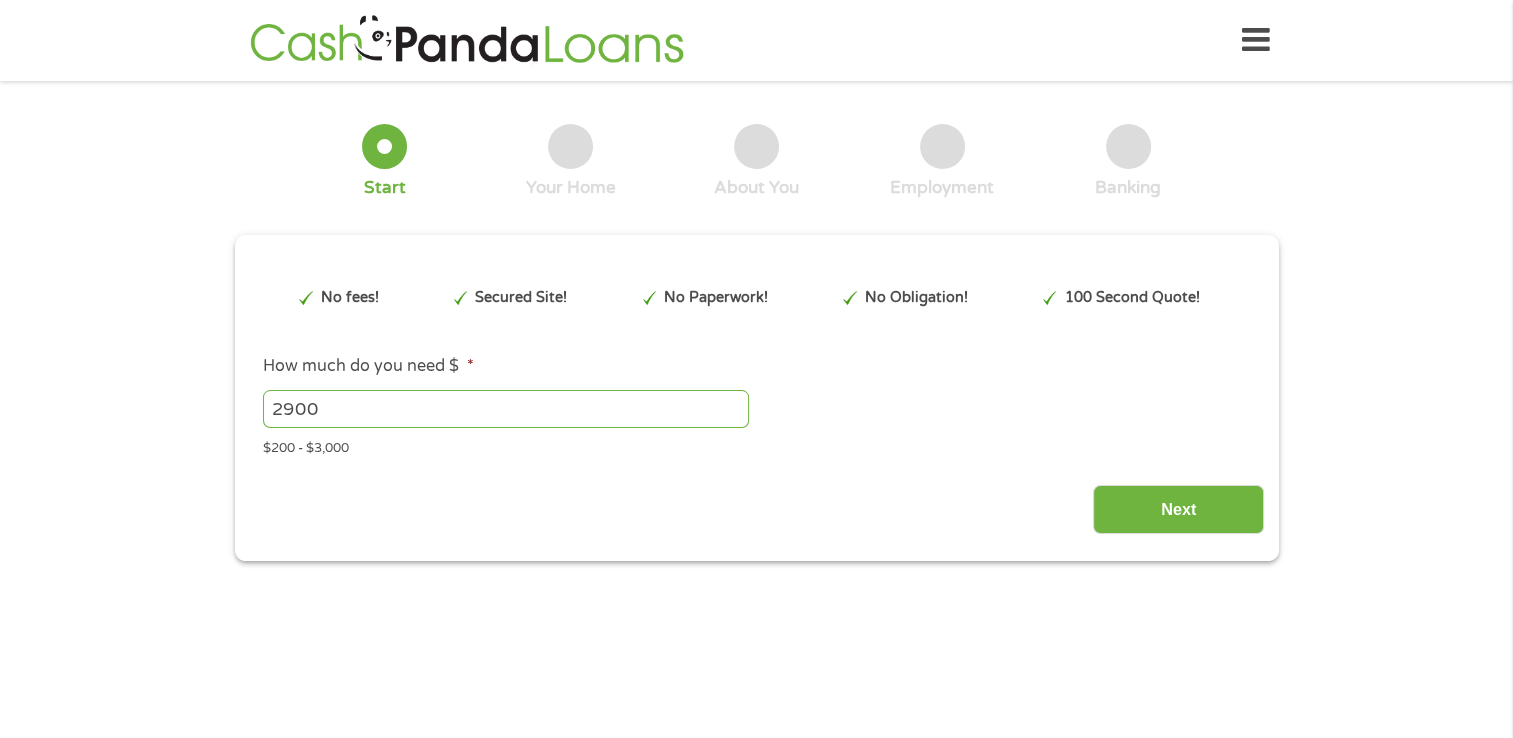 type on "EAIaIQobChMIicawr9T0jgMVV2hHAR1LjBKPEAAYAiADEgI2ffD_BwE" 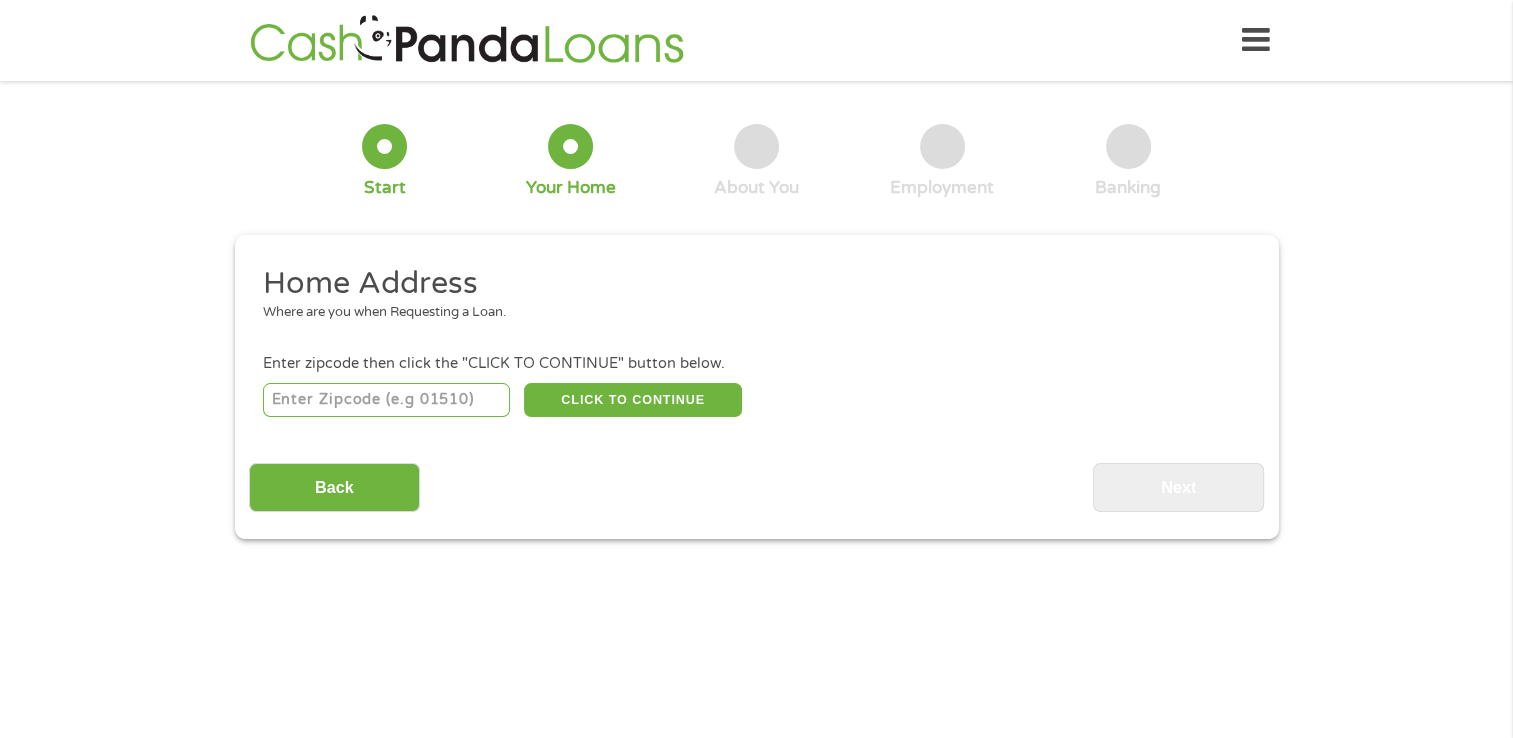 scroll, scrollTop: 0, scrollLeft: 0, axis: both 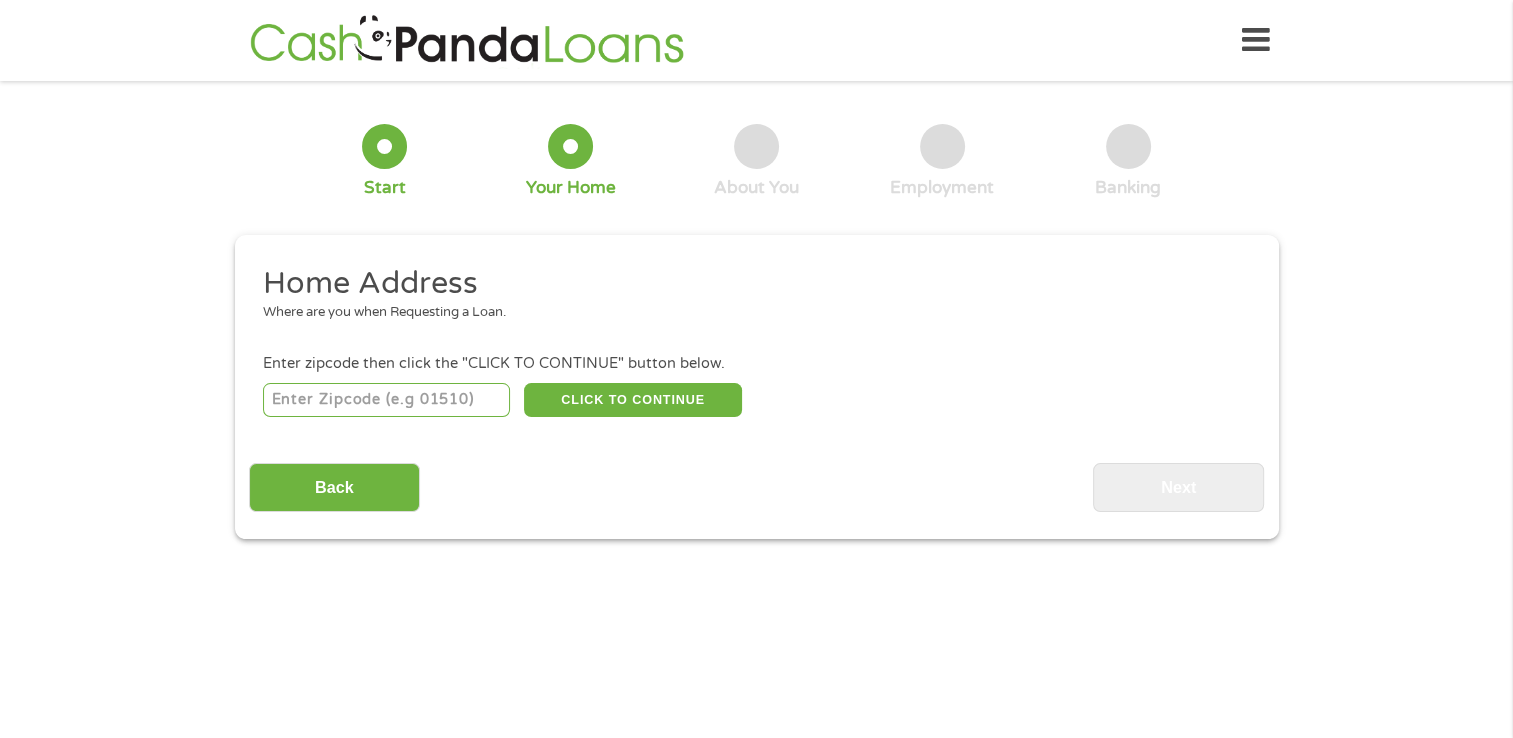click at bounding box center [386, 400] 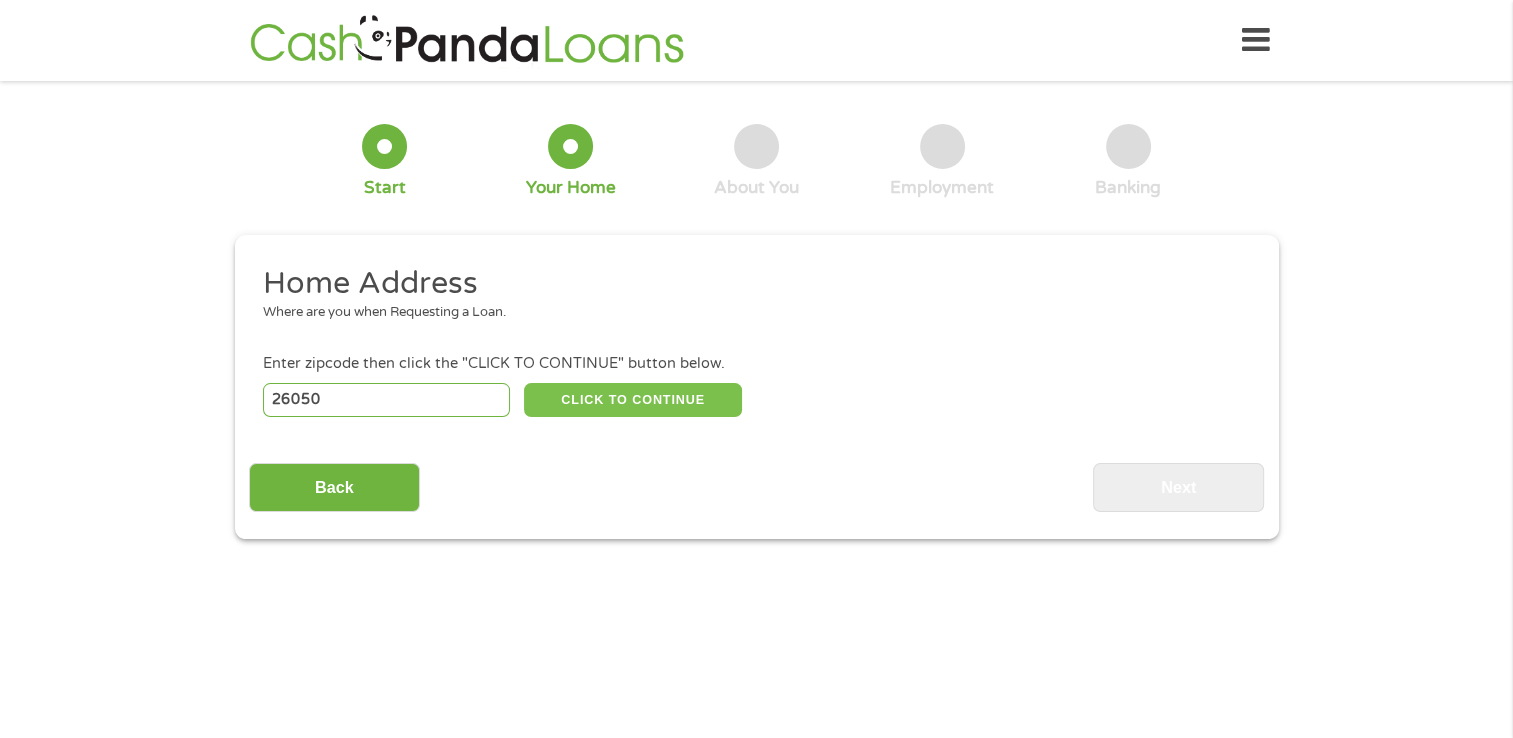 type on "26050" 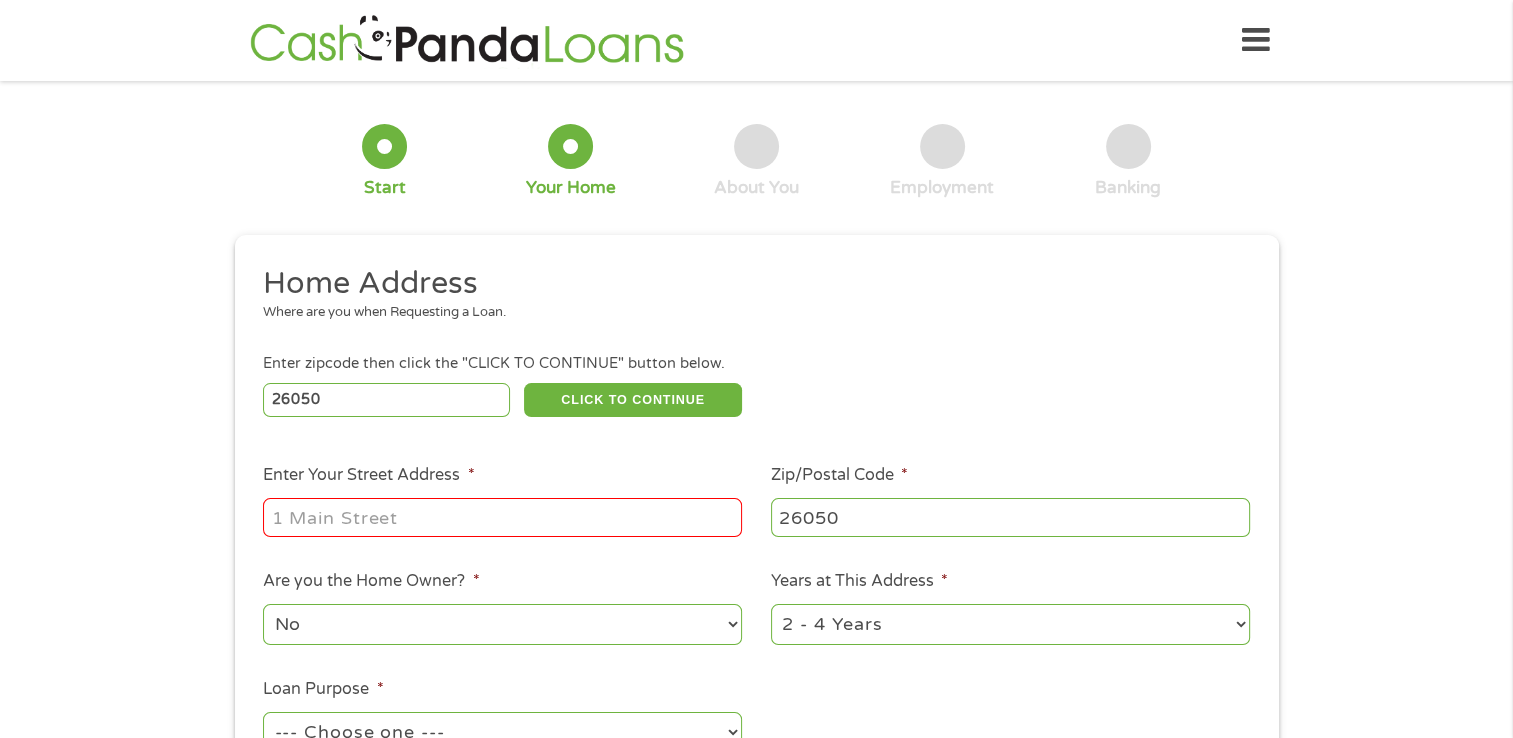 click on "Enter Your Street Address *" at bounding box center (502, 517) 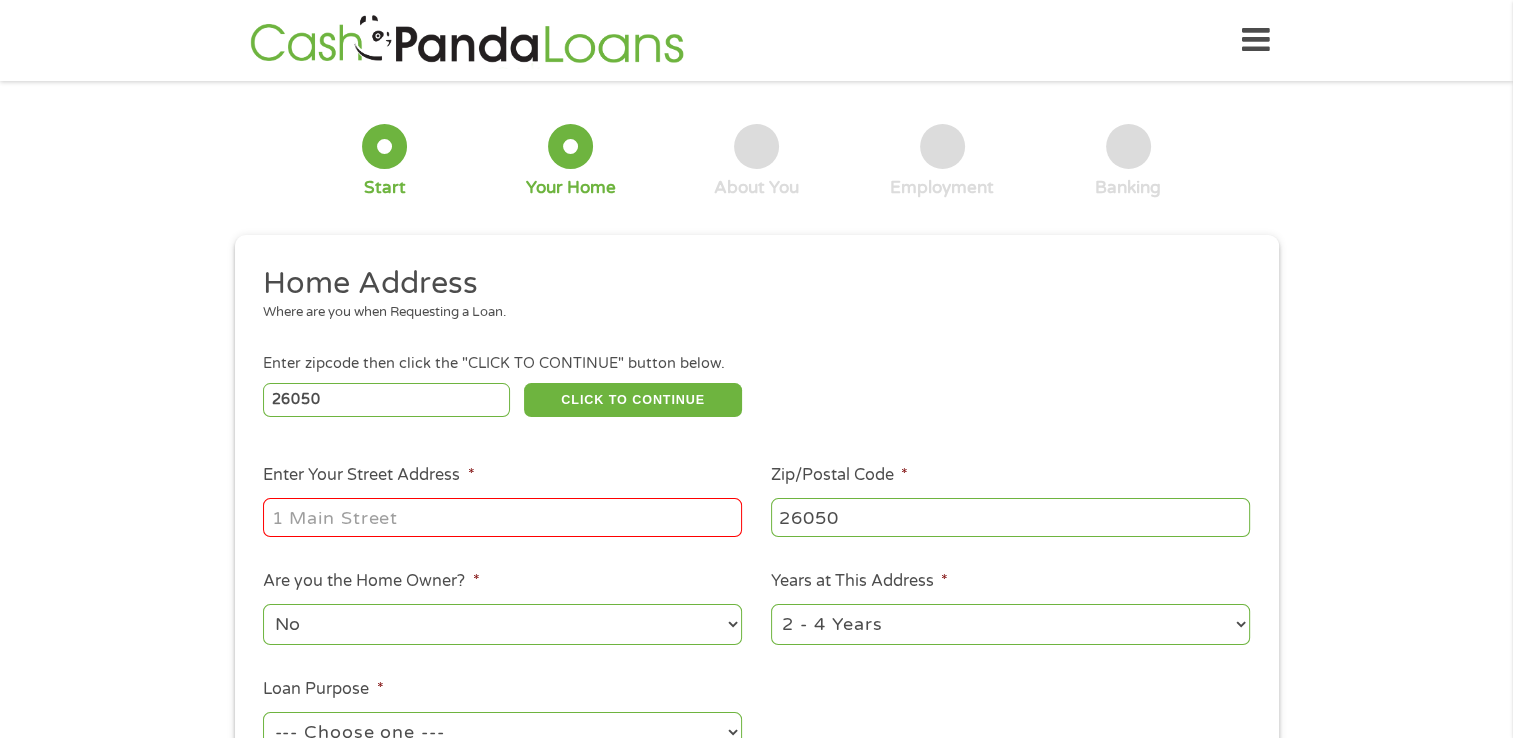 type on "[NUMBER] [STREET]" 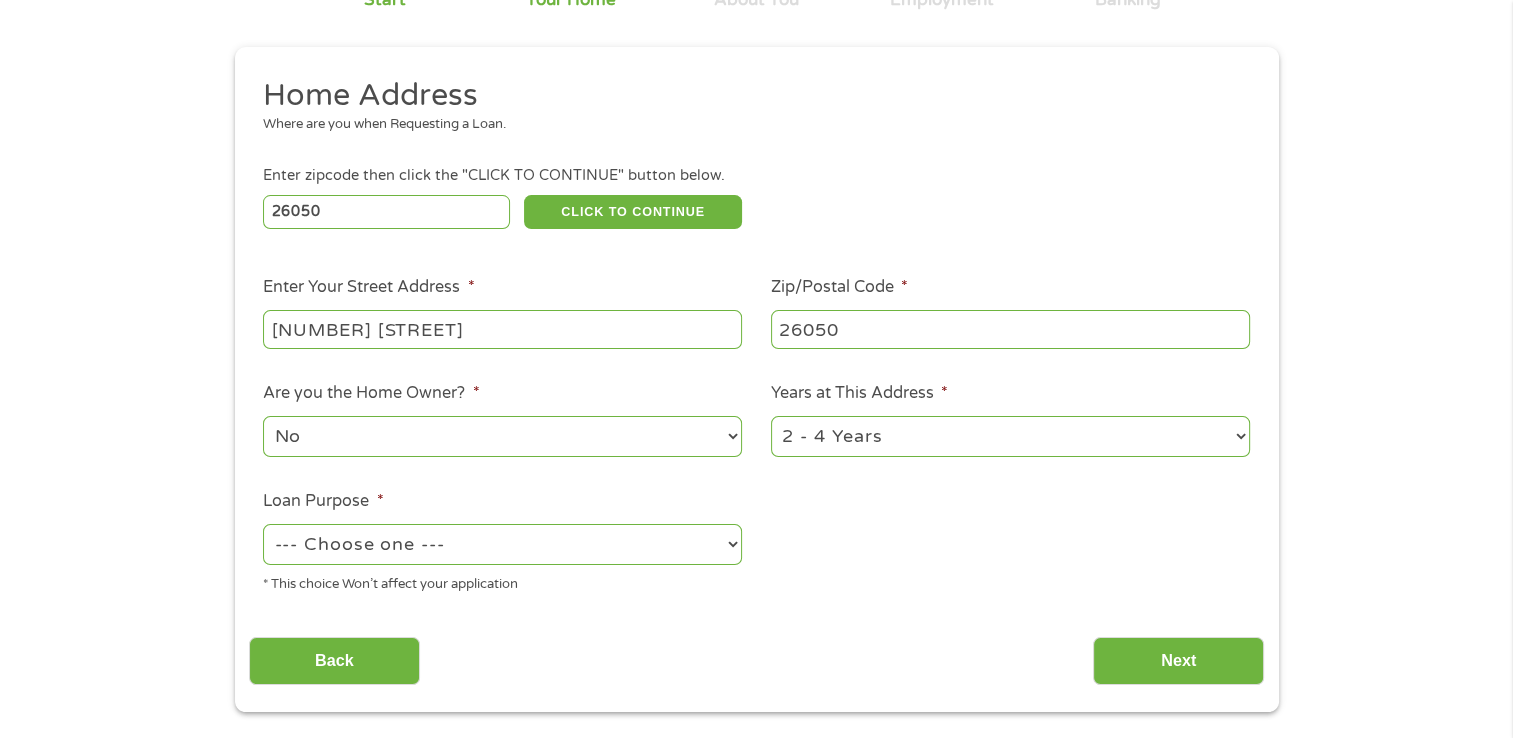 scroll, scrollTop: 200, scrollLeft: 0, axis: vertical 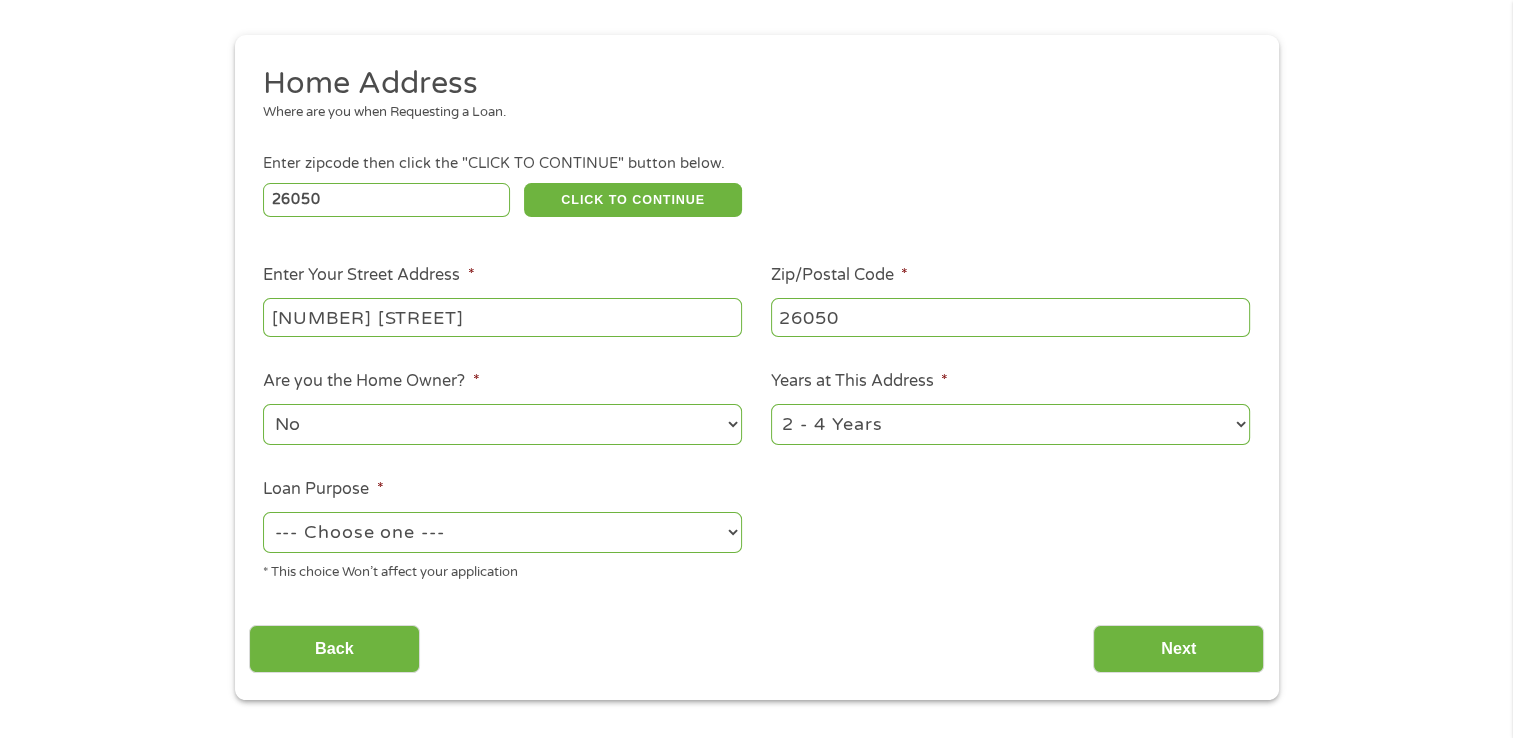 click on "No Yes" at bounding box center [502, 424] 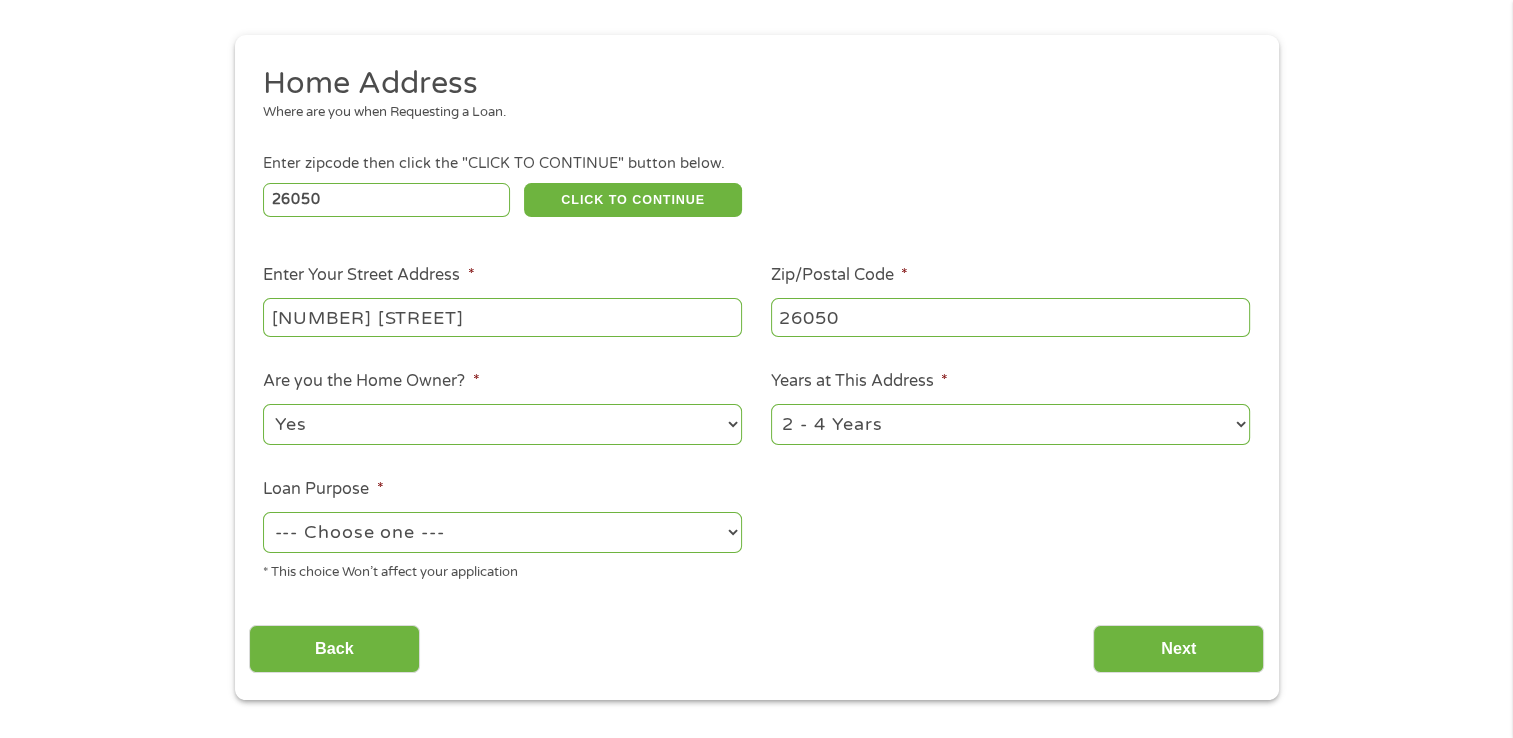 click on "No Yes" at bounding box center [502, 424] 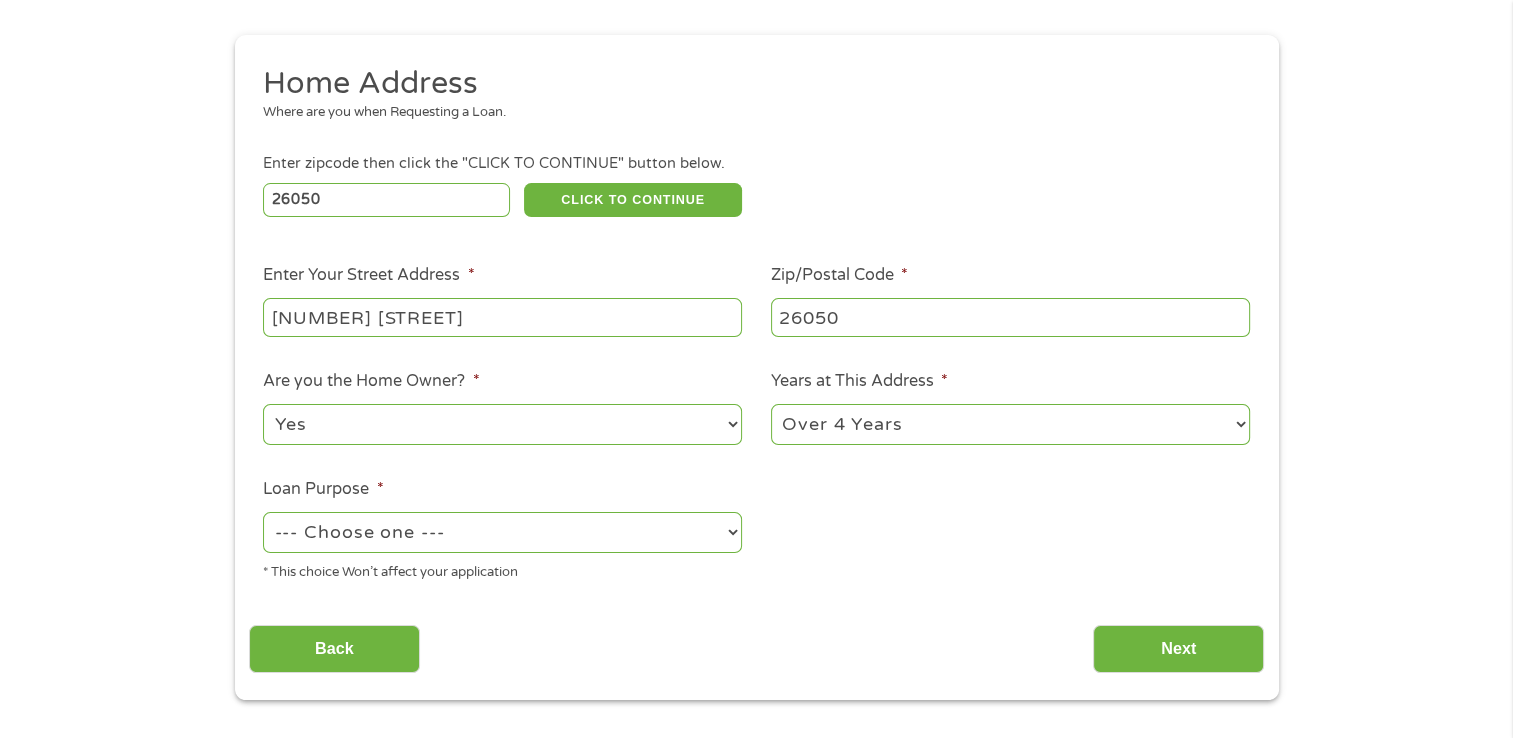 click on "1 Year or less 1 - 2 Years 2 - 4 Years Over 4 Years" at bounding box center [1010, 424] 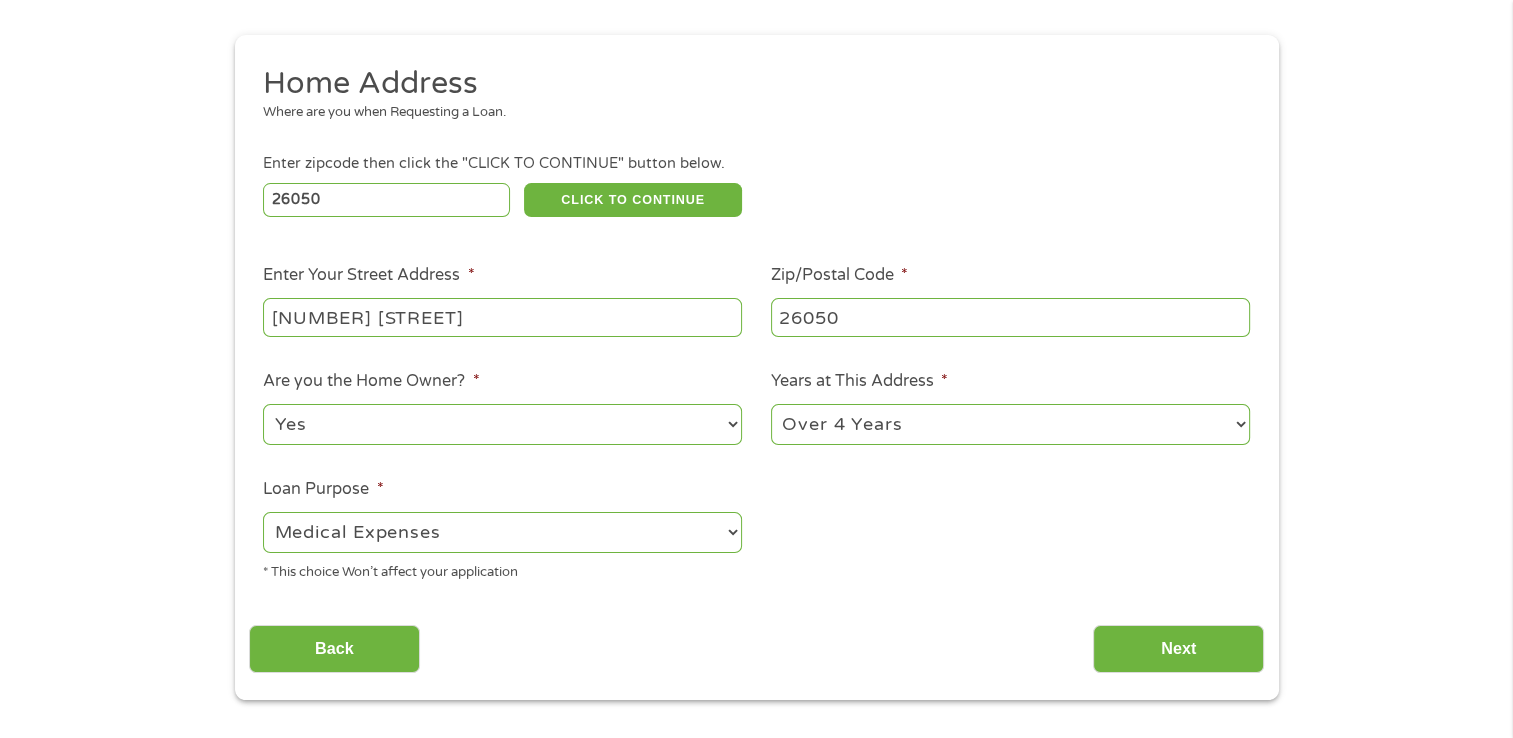 click on "--- Choose one --- Pay Bills Debt Consolidation Home Improvement Major Purchase Car Loan Short Term Cash Medical Expenses Other" at bounding box center (502, 532) 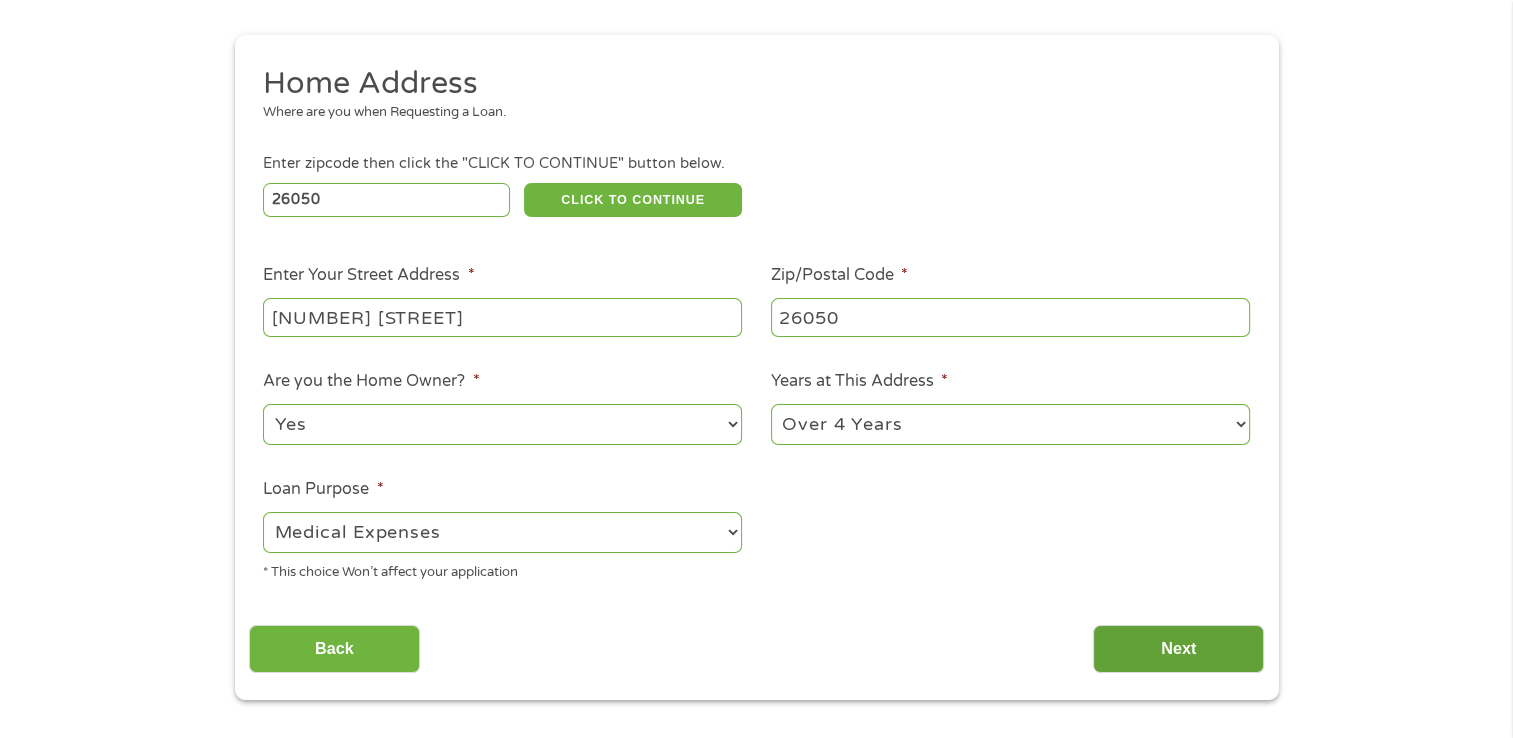 click on "Next" at bounding box center [1178, 649] 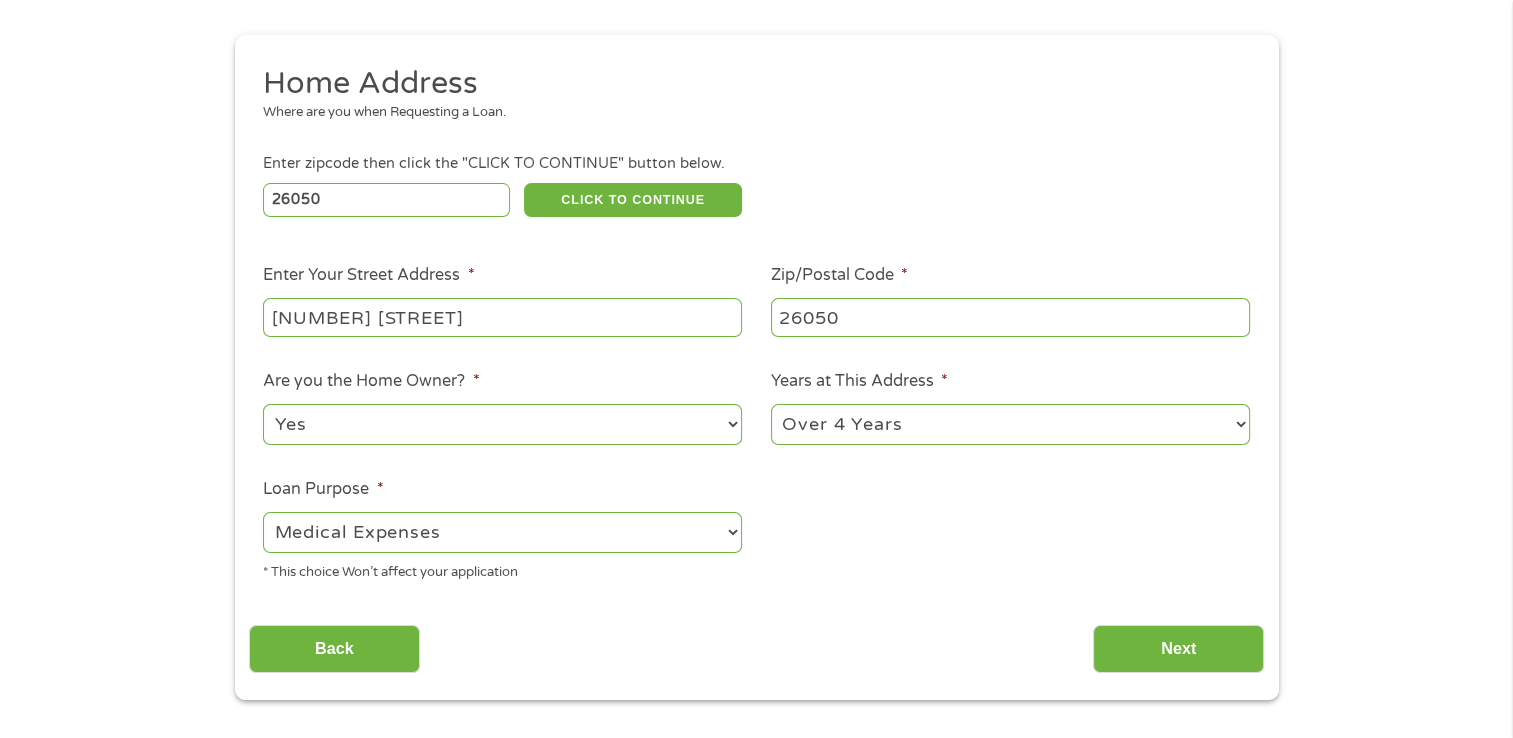 scroll, scrollTop: 8, scrollLeft: 8, axis: both 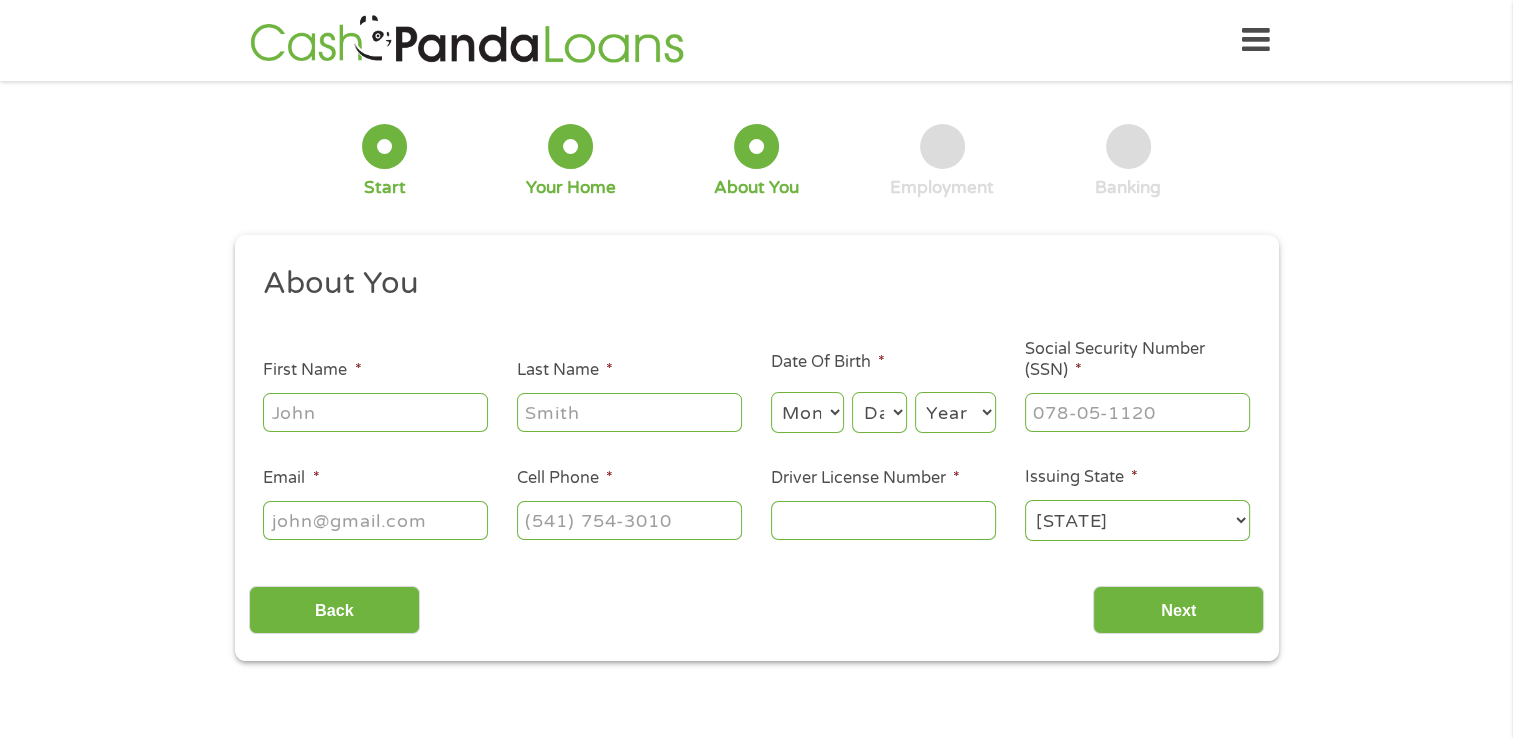 click on "First Name *" at bounding box center (375, 412) 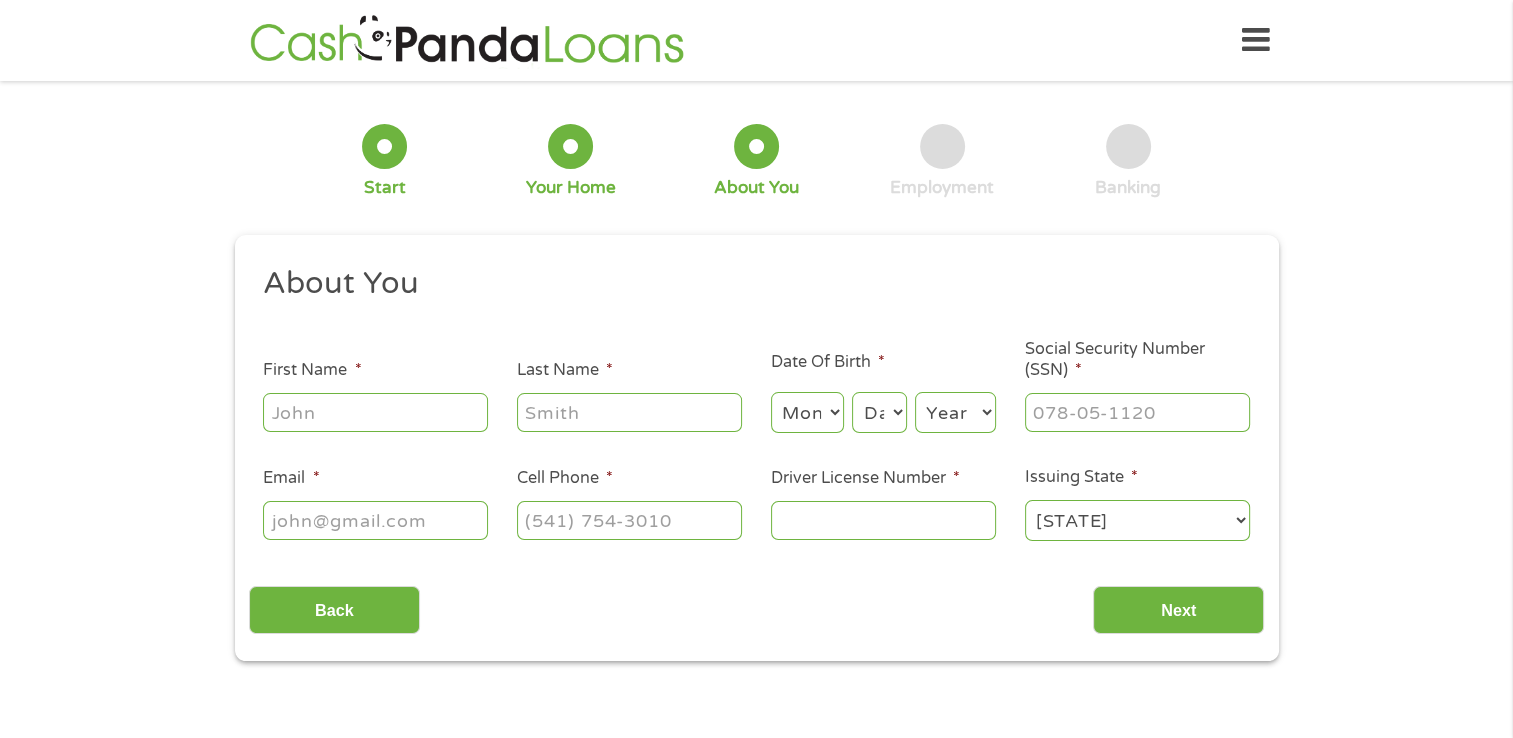 scroll, scrollTop: 100, scrollLeft: 0, axis: vertical 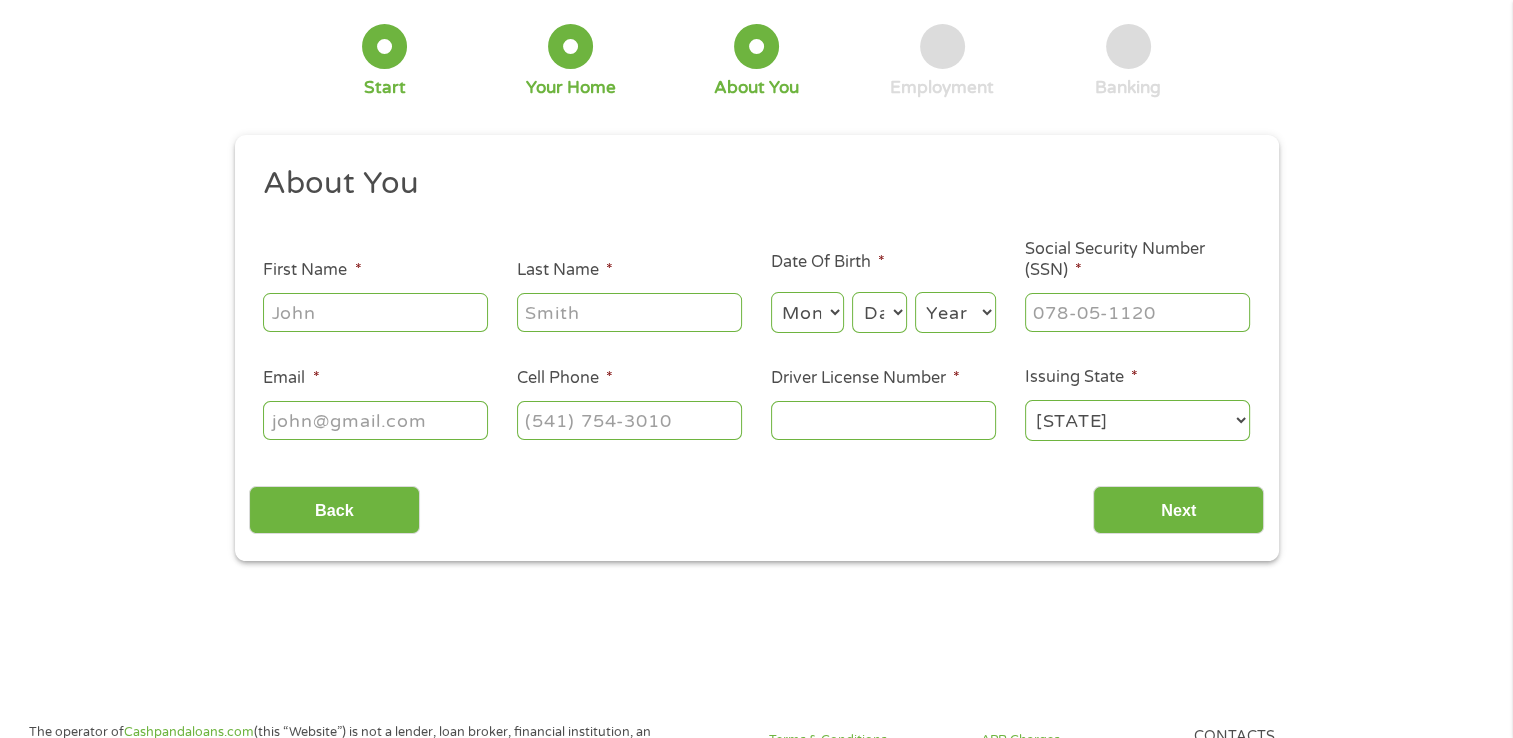 click on "First Name *" at bounding box center (375, 312) 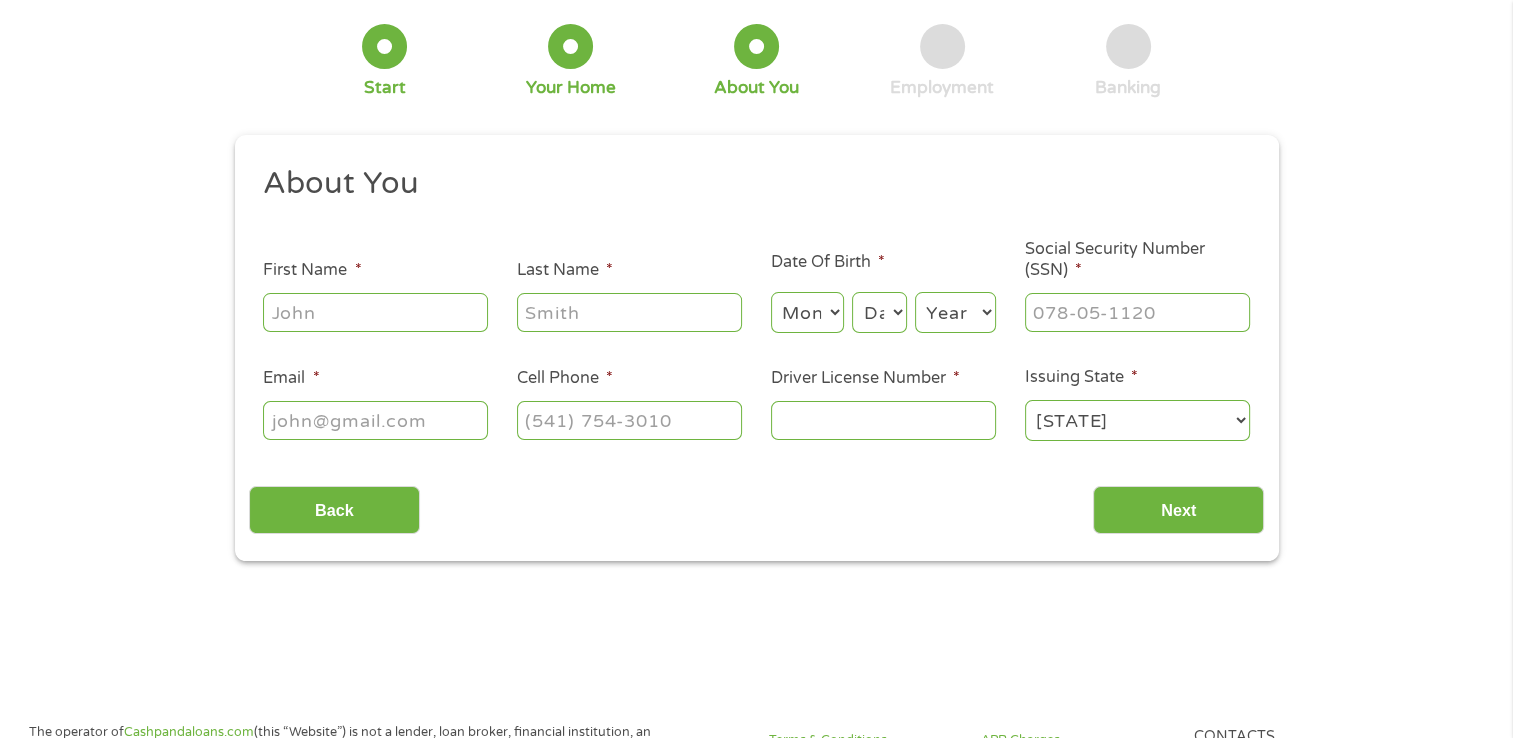 type on "[NAME]" 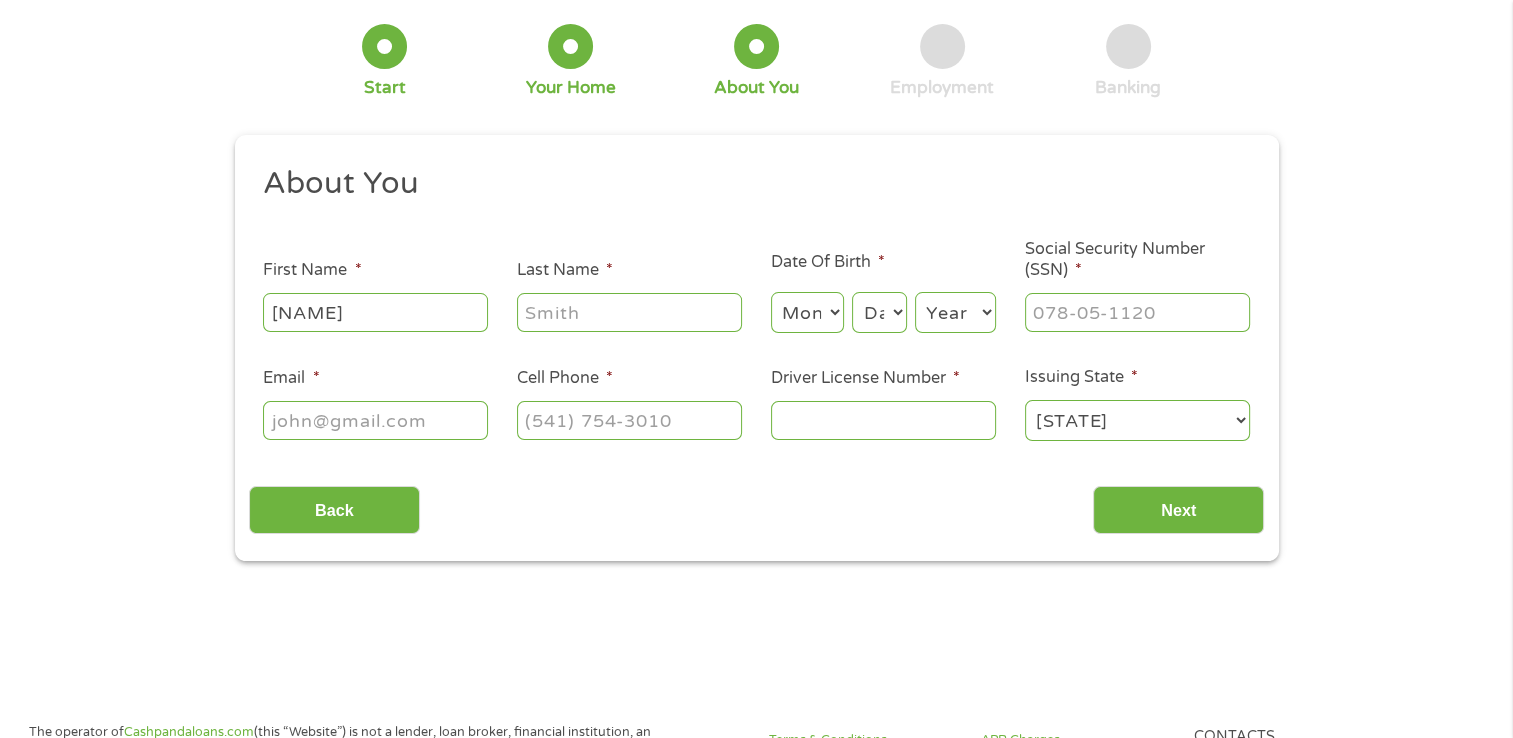 type on "[LAST]" 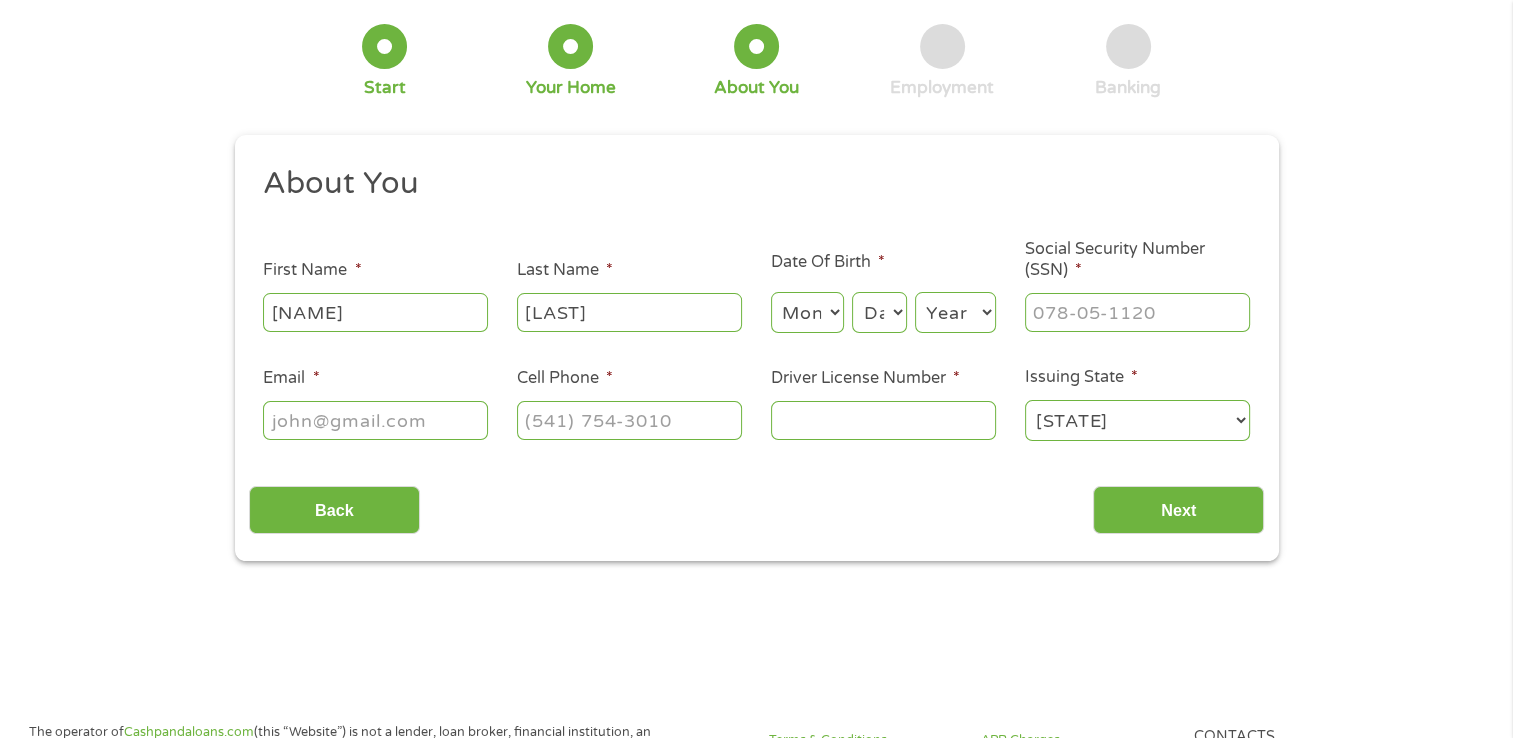 select on "3" 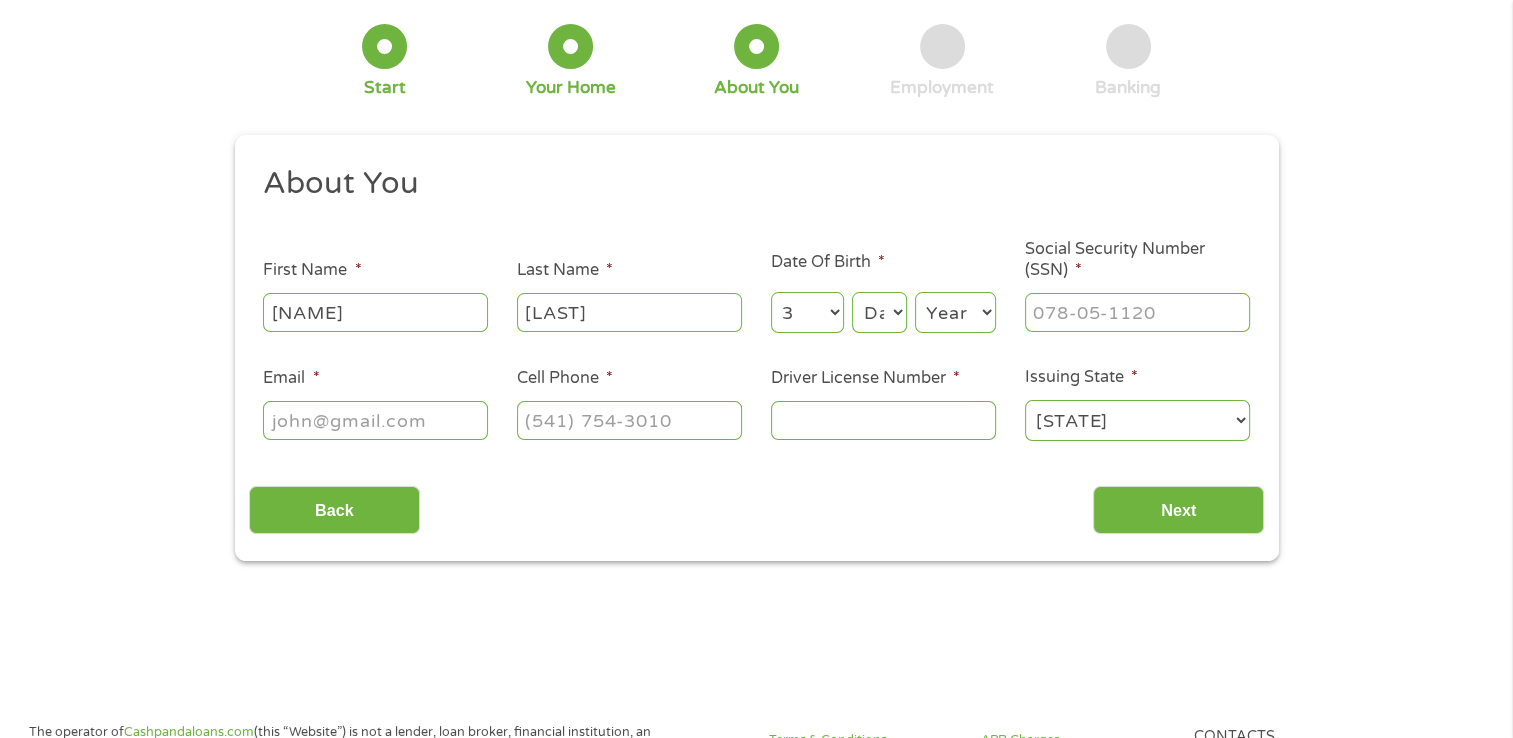 select on "20" 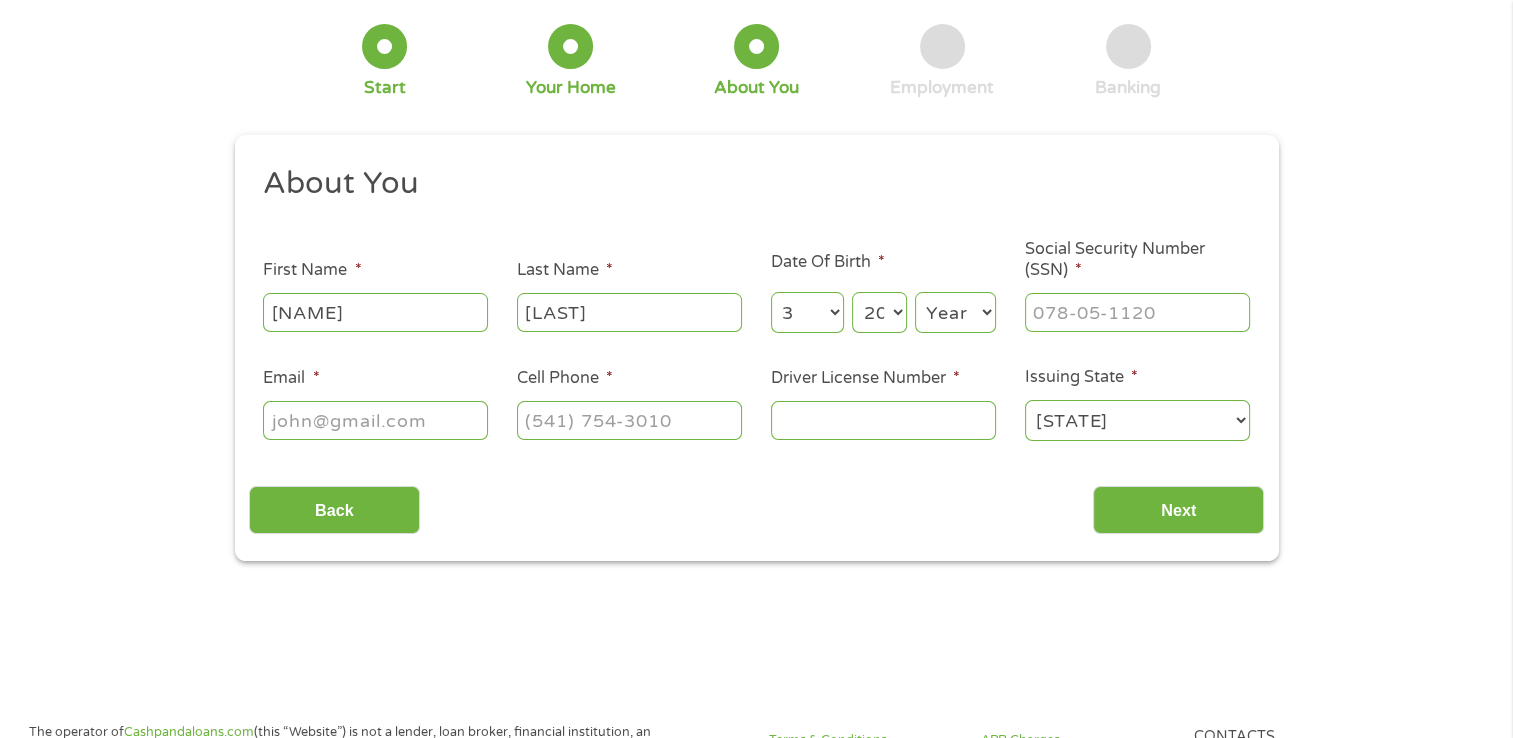 select on "1973" 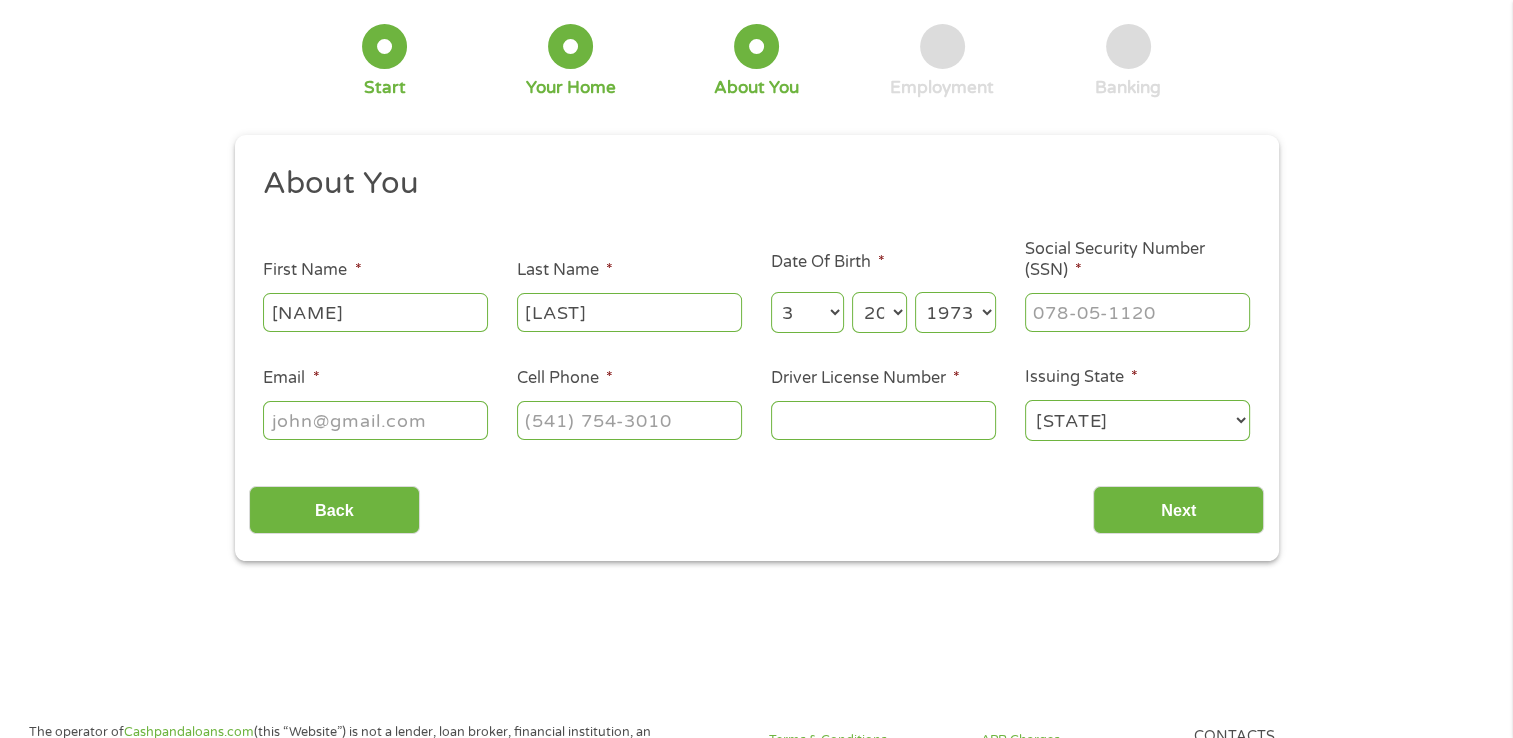 type on "[USERNAME]@example.com" 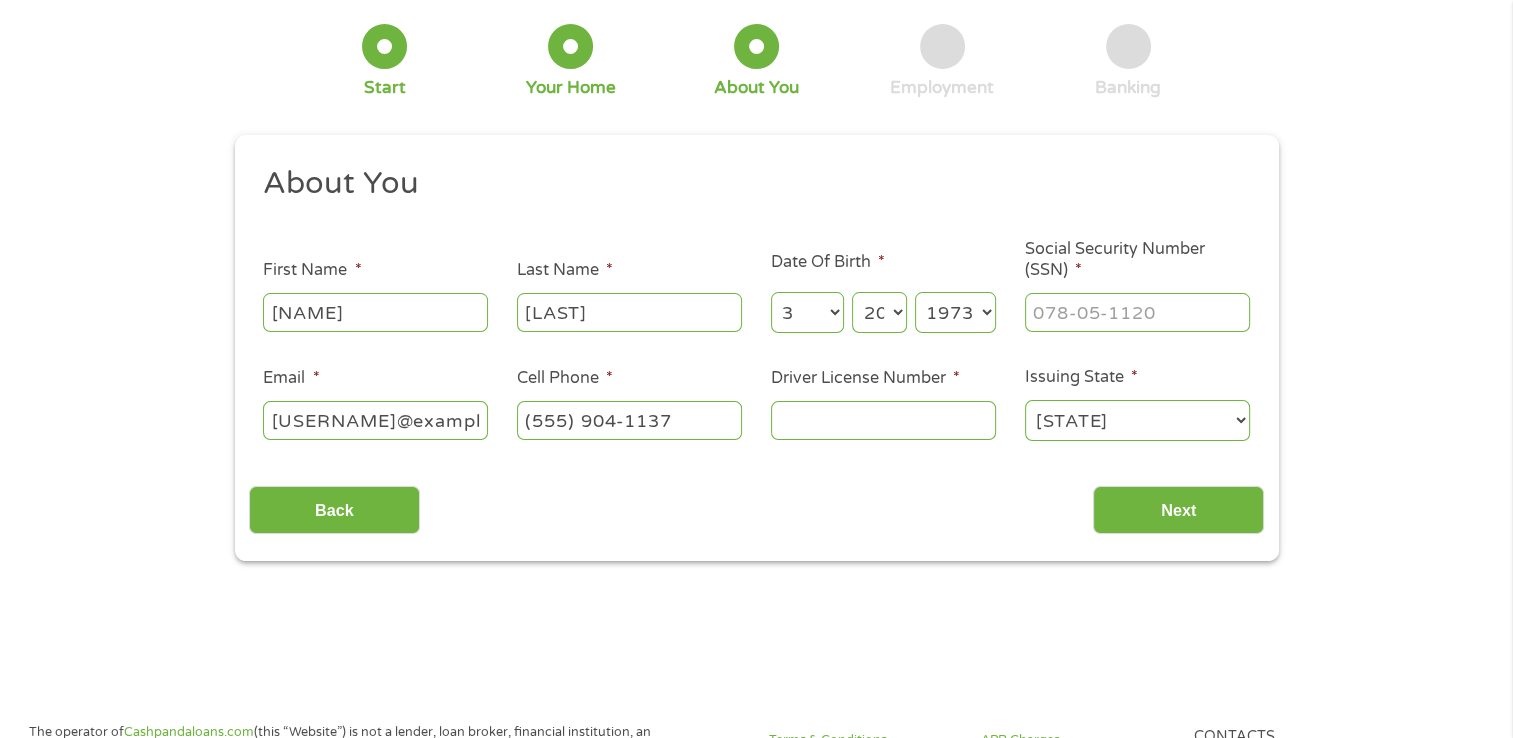 type on "(555) 904-1137" 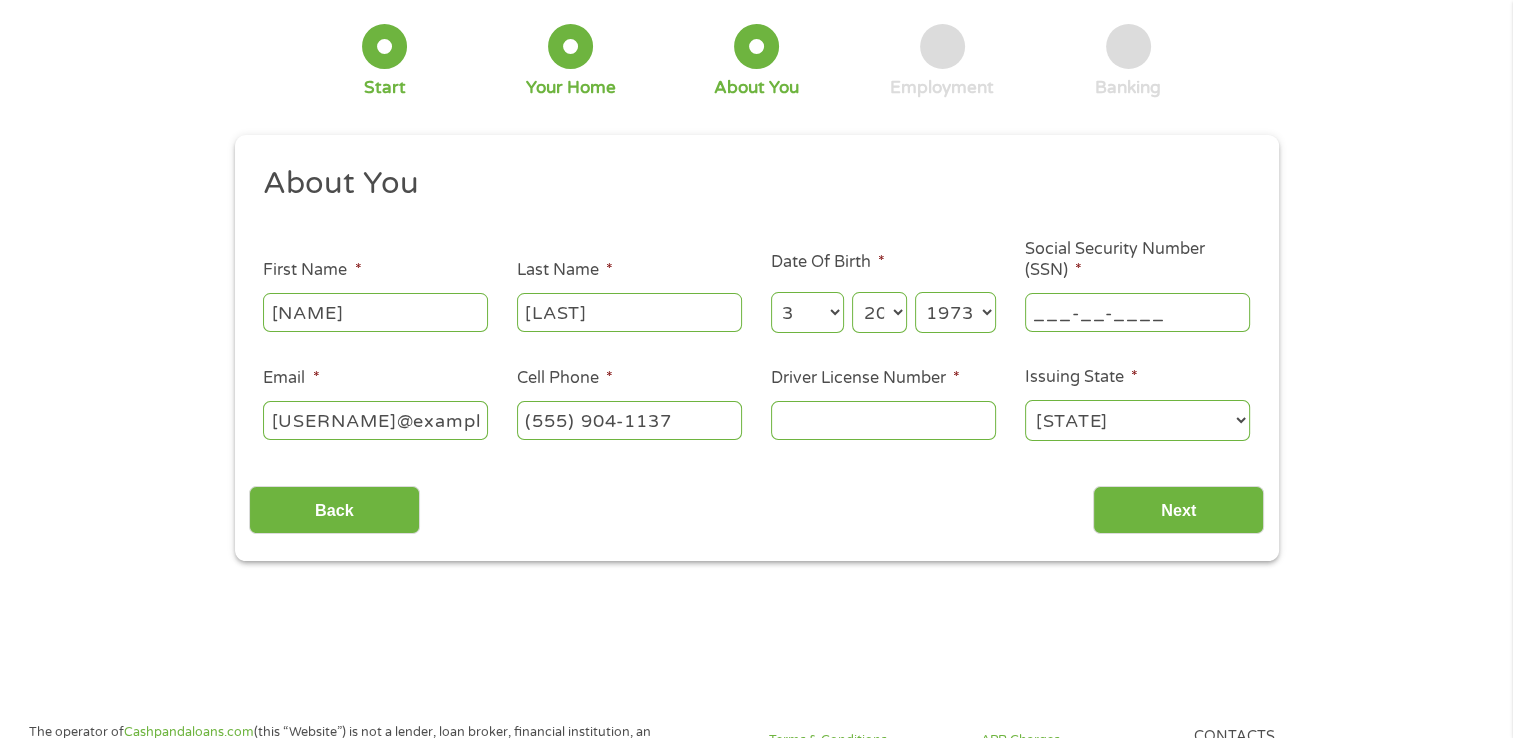 click on "___-__-____" at bounding box center [1137, 312] 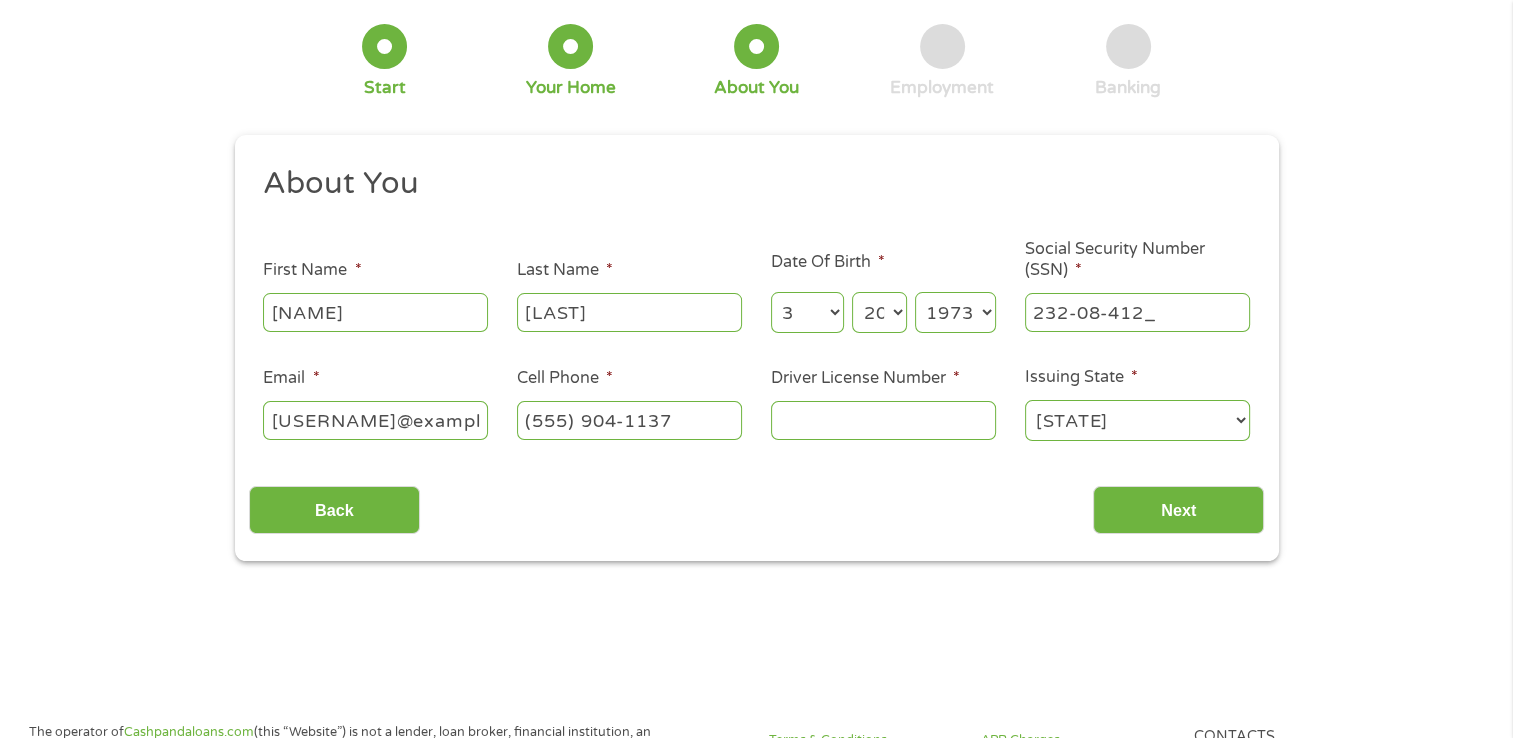 type on "232-08-4121" 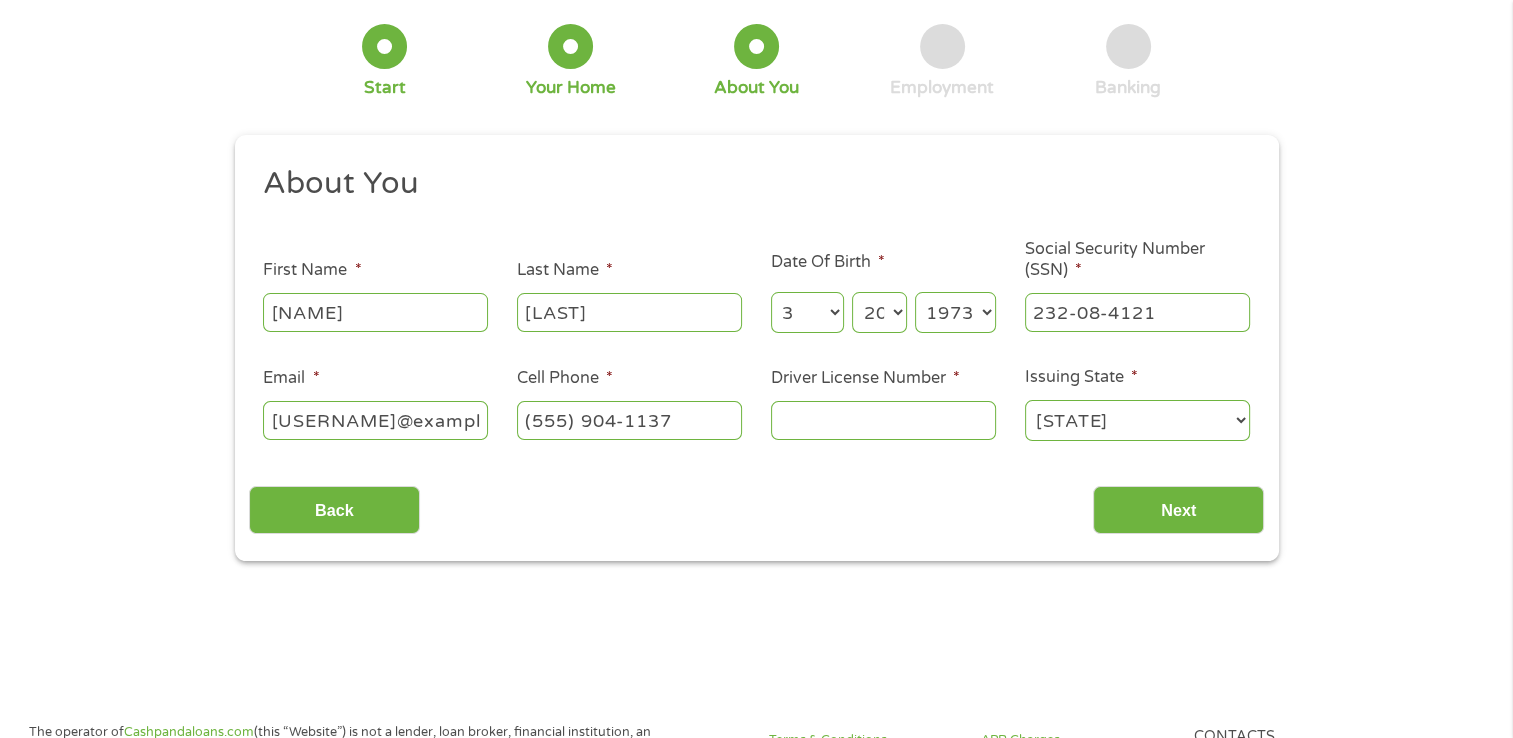 click on "Driver License Number *" at bounding box center (883, 420) 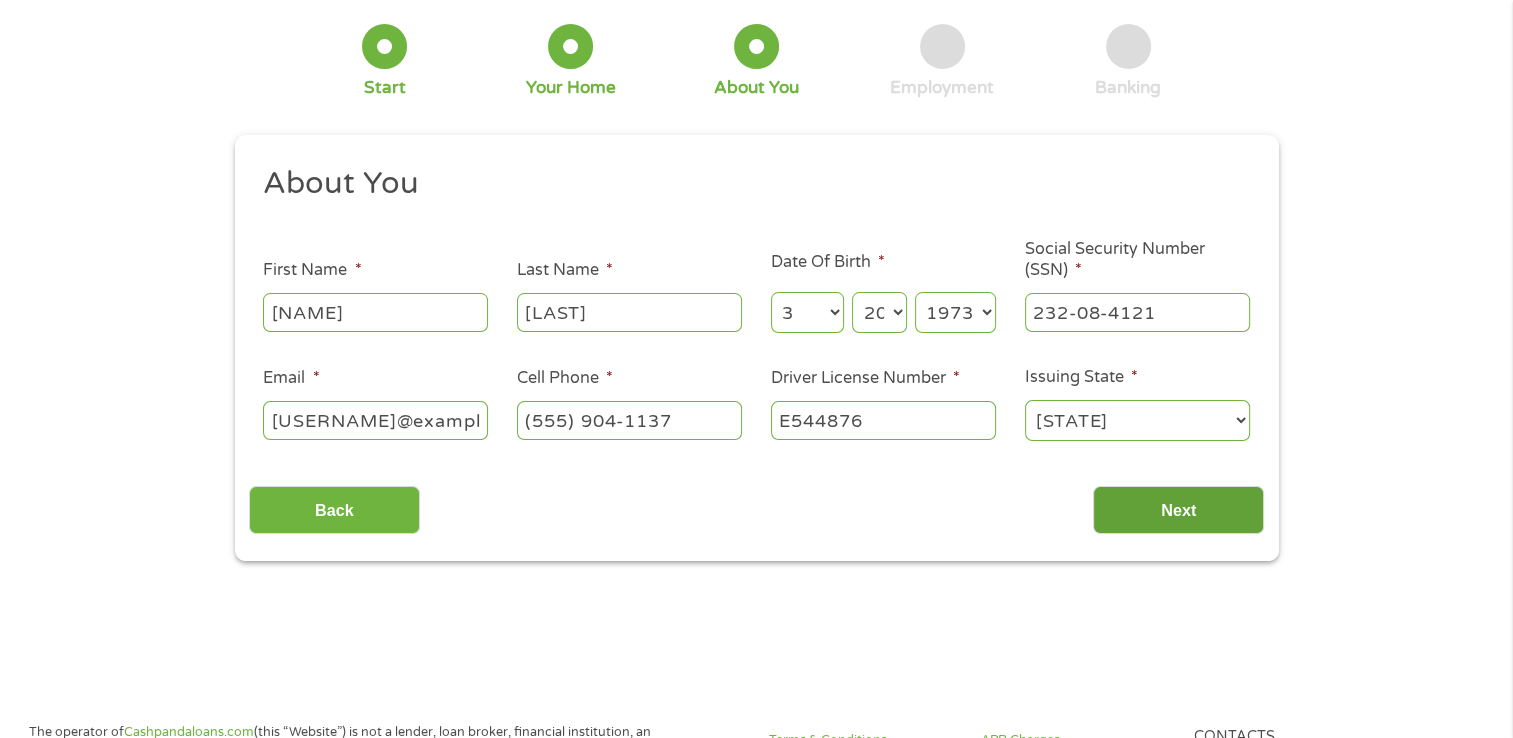 type on "E544876" 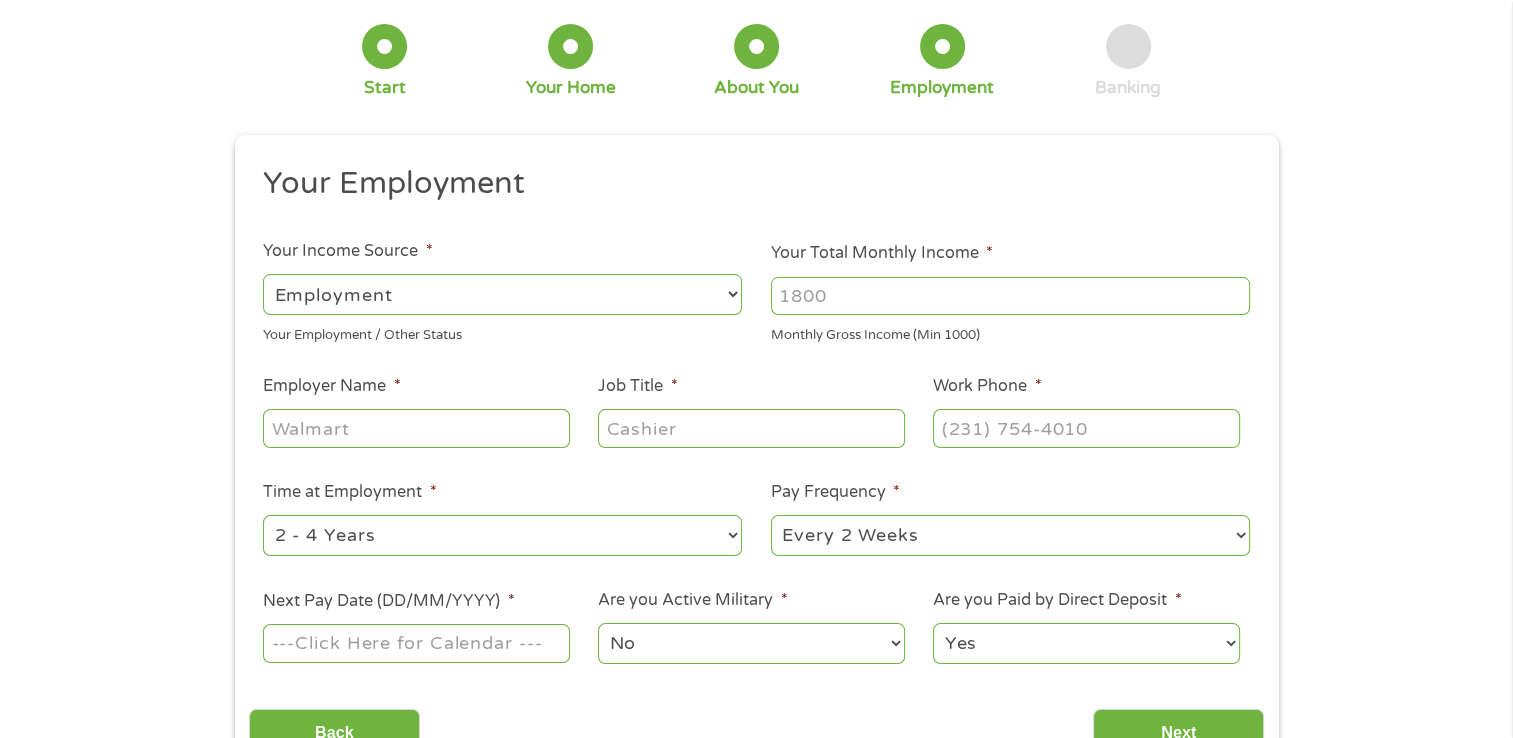 scroll, scrollTop: 8, scrollLeft: 8, axis: both 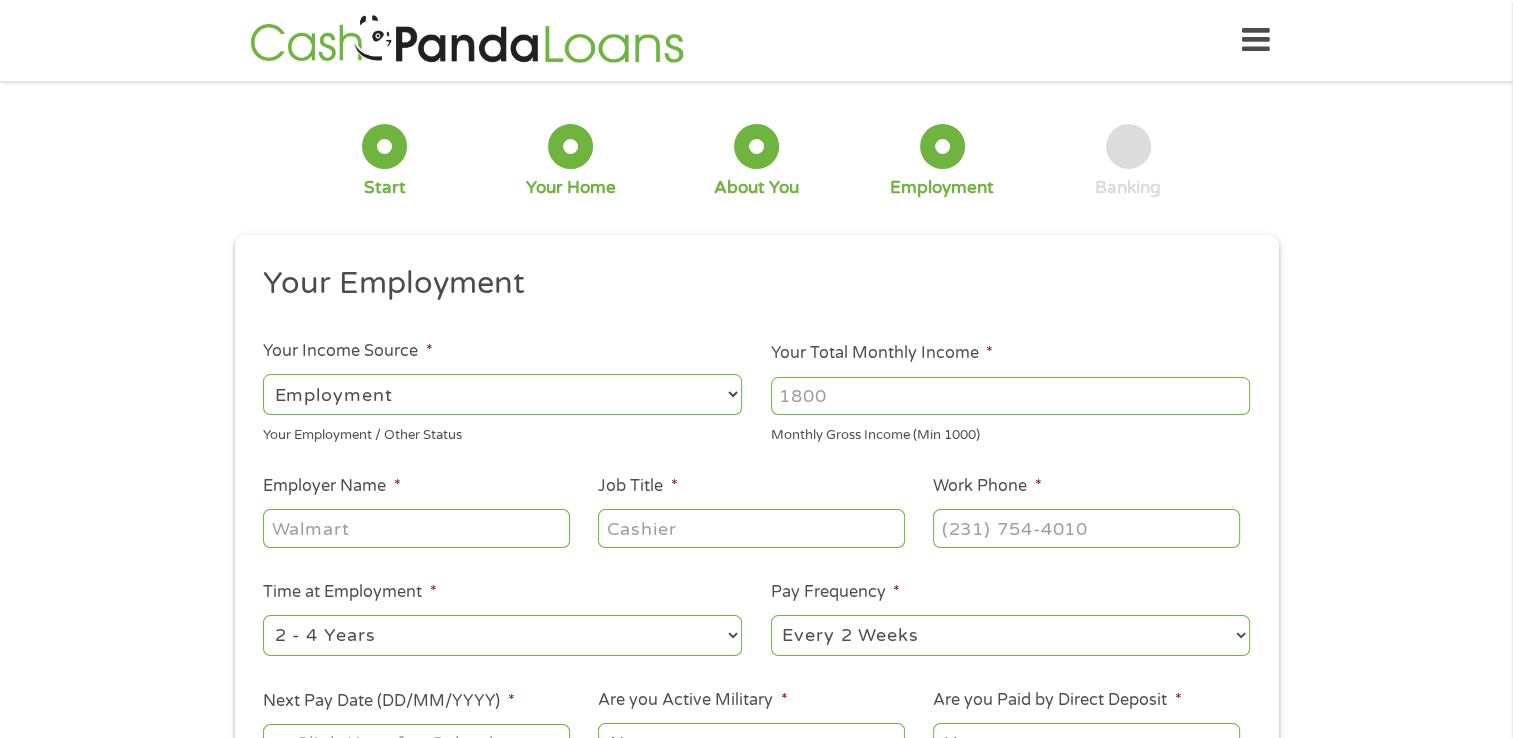 click on "Your Total Monthly Income *" at bounding box center (1010, 396) 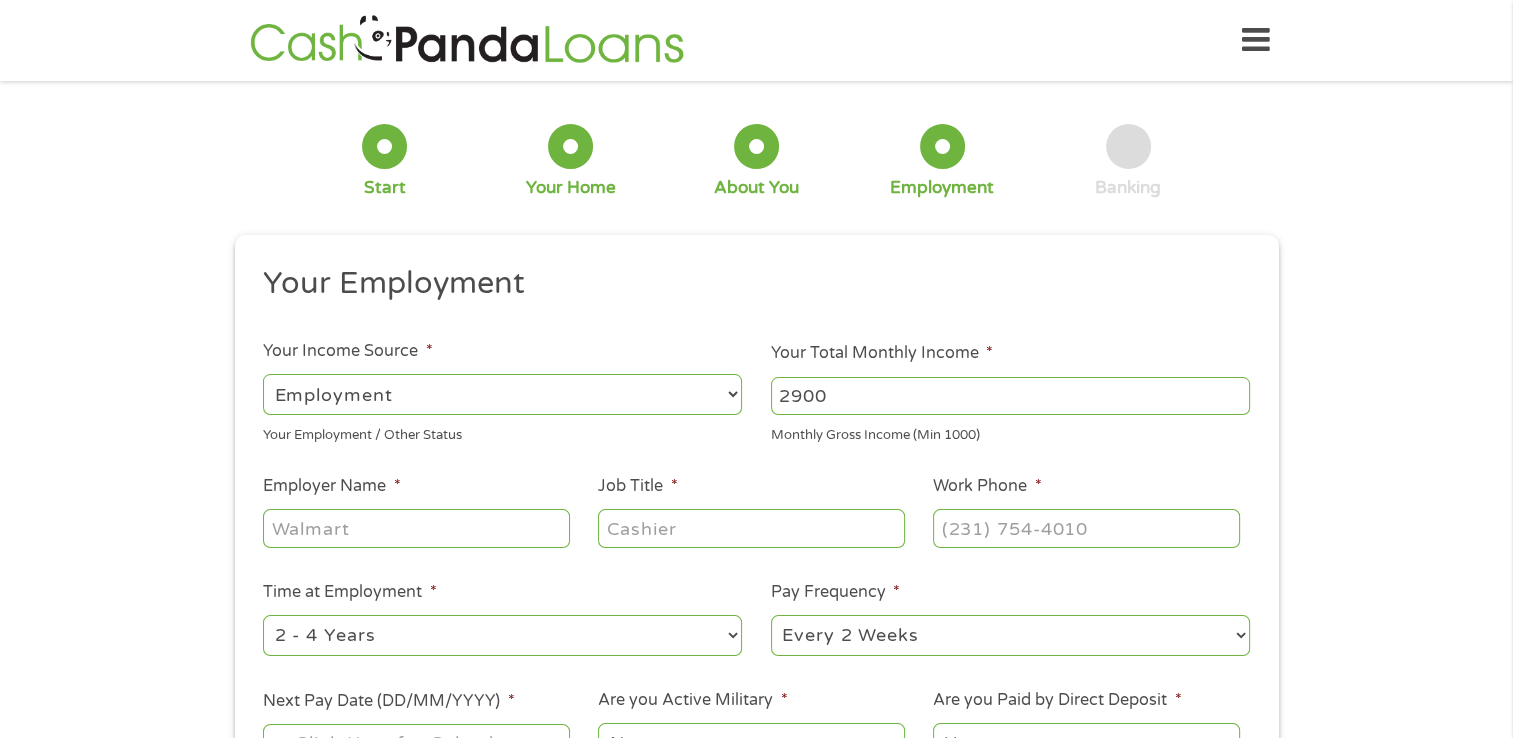type on "2900" 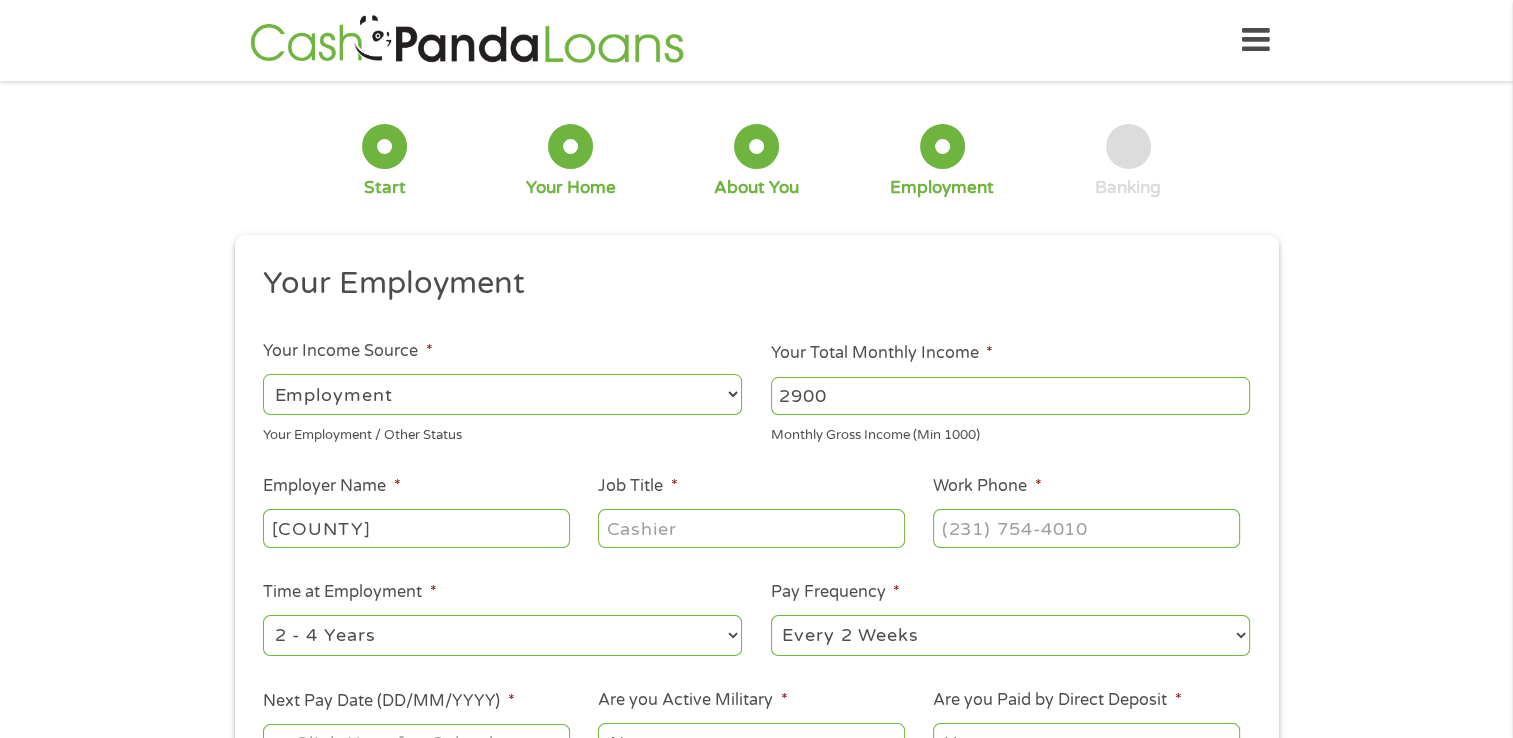 type on "[COUNTY]" 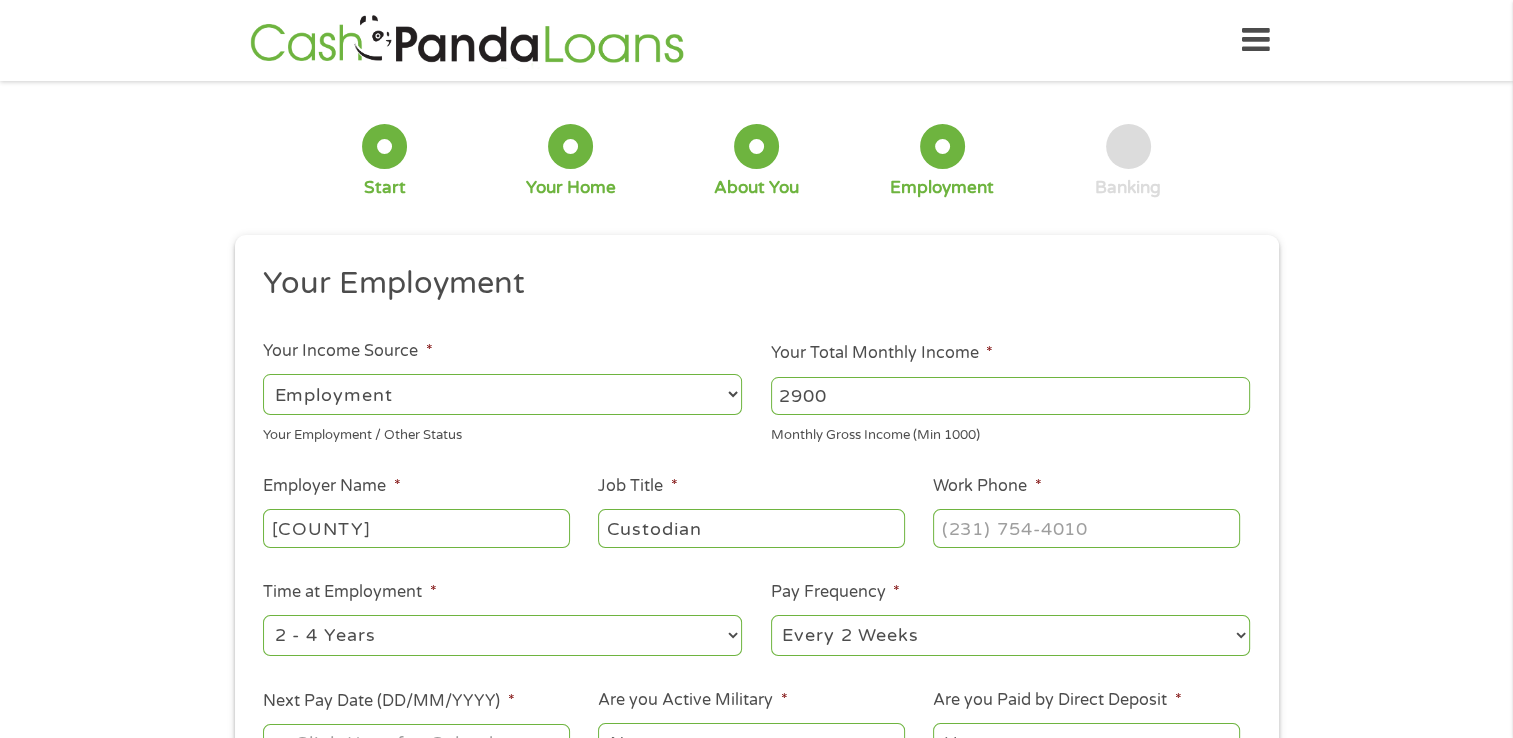 type on "Custodian" 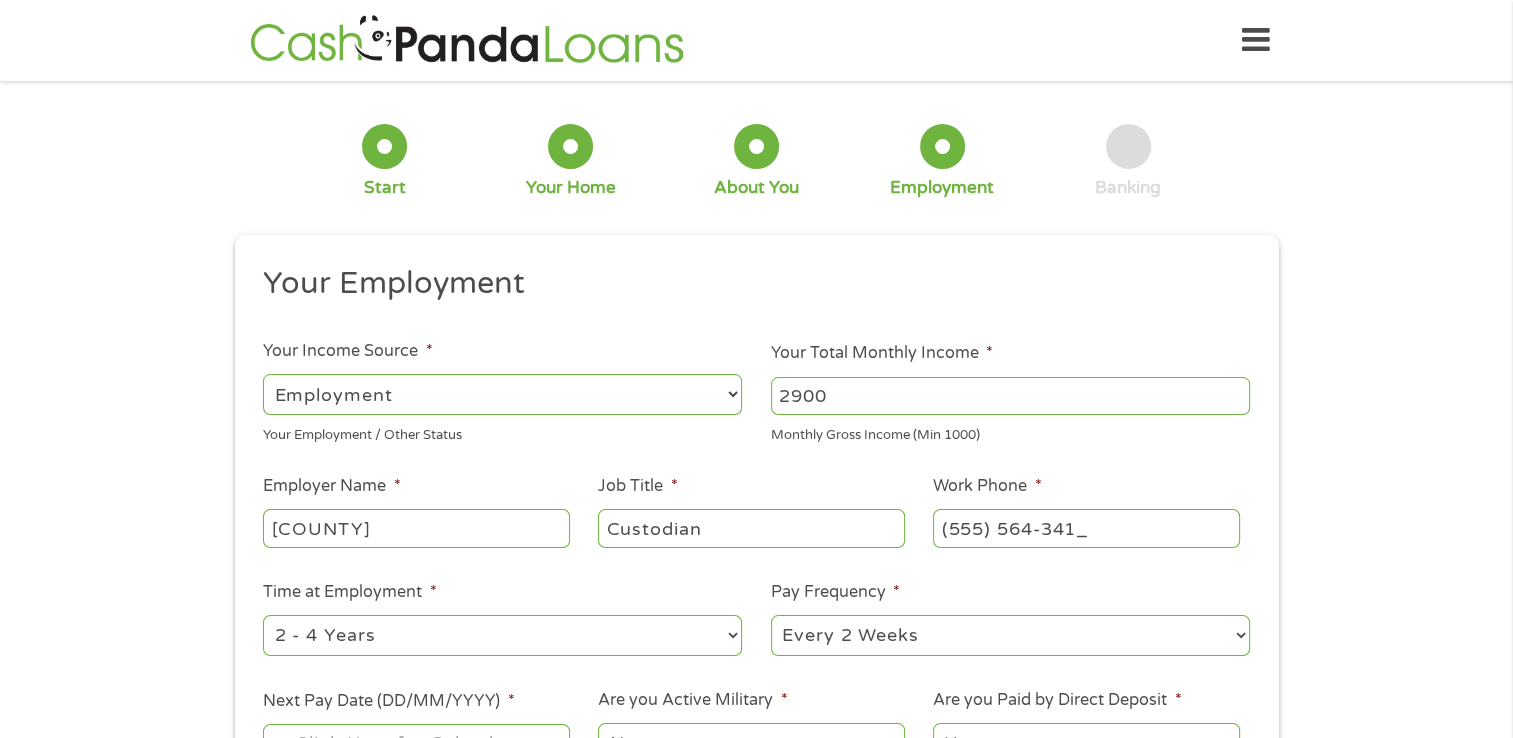 type on "(555) 564-3411" 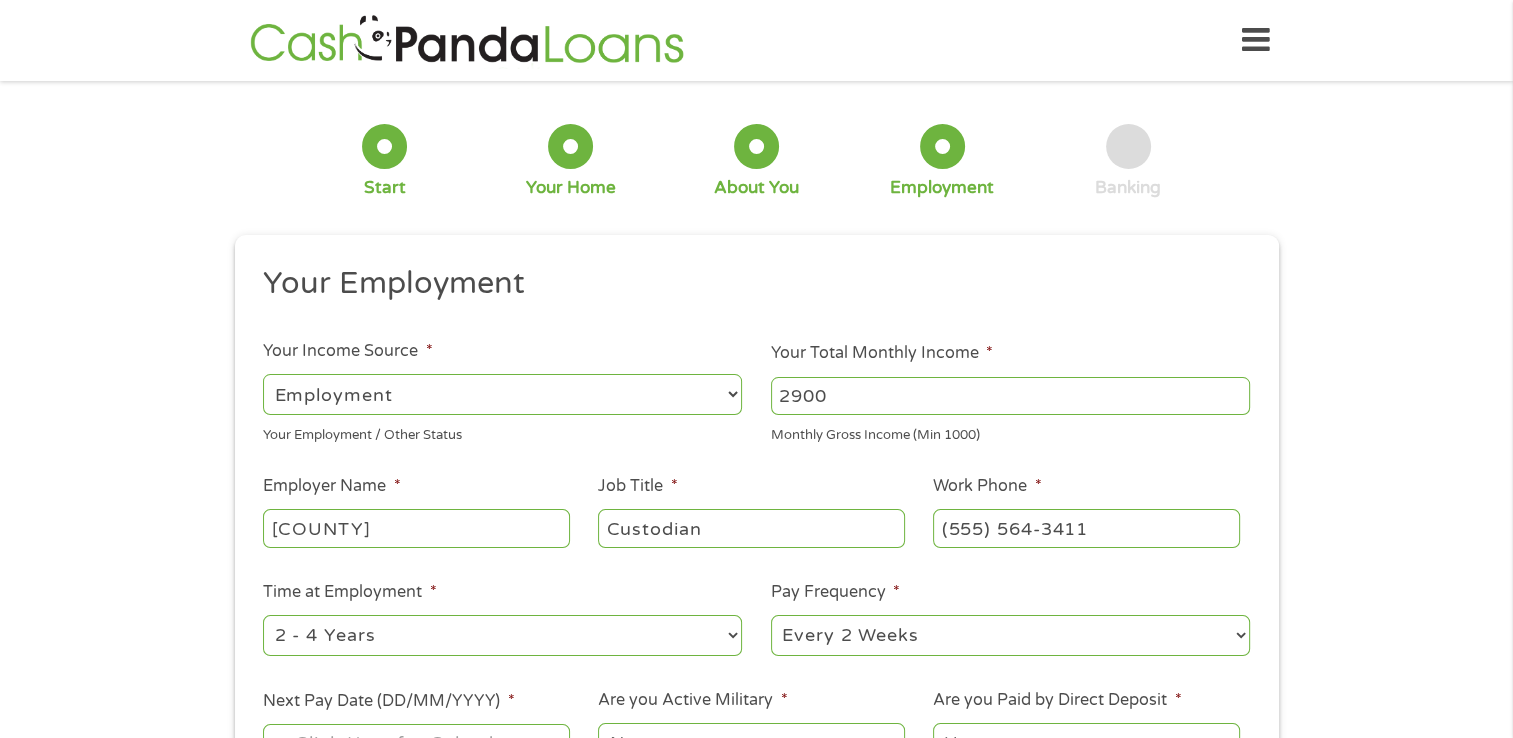 click on "--- Choose one --- Every 2 Weeks Every Week Monthly Semi-Monthly" at bounding box center (1010, 635) 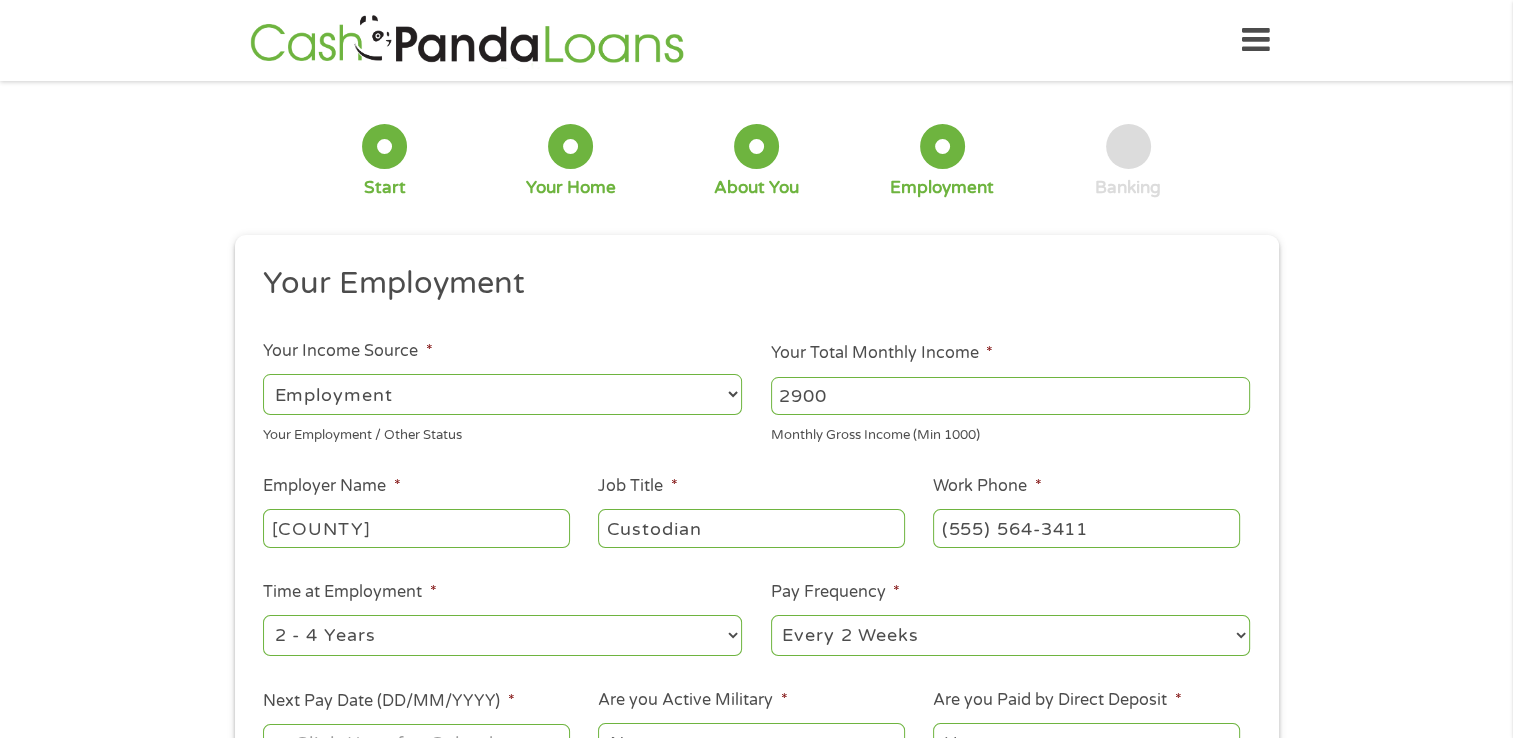 select on "semimonthly" 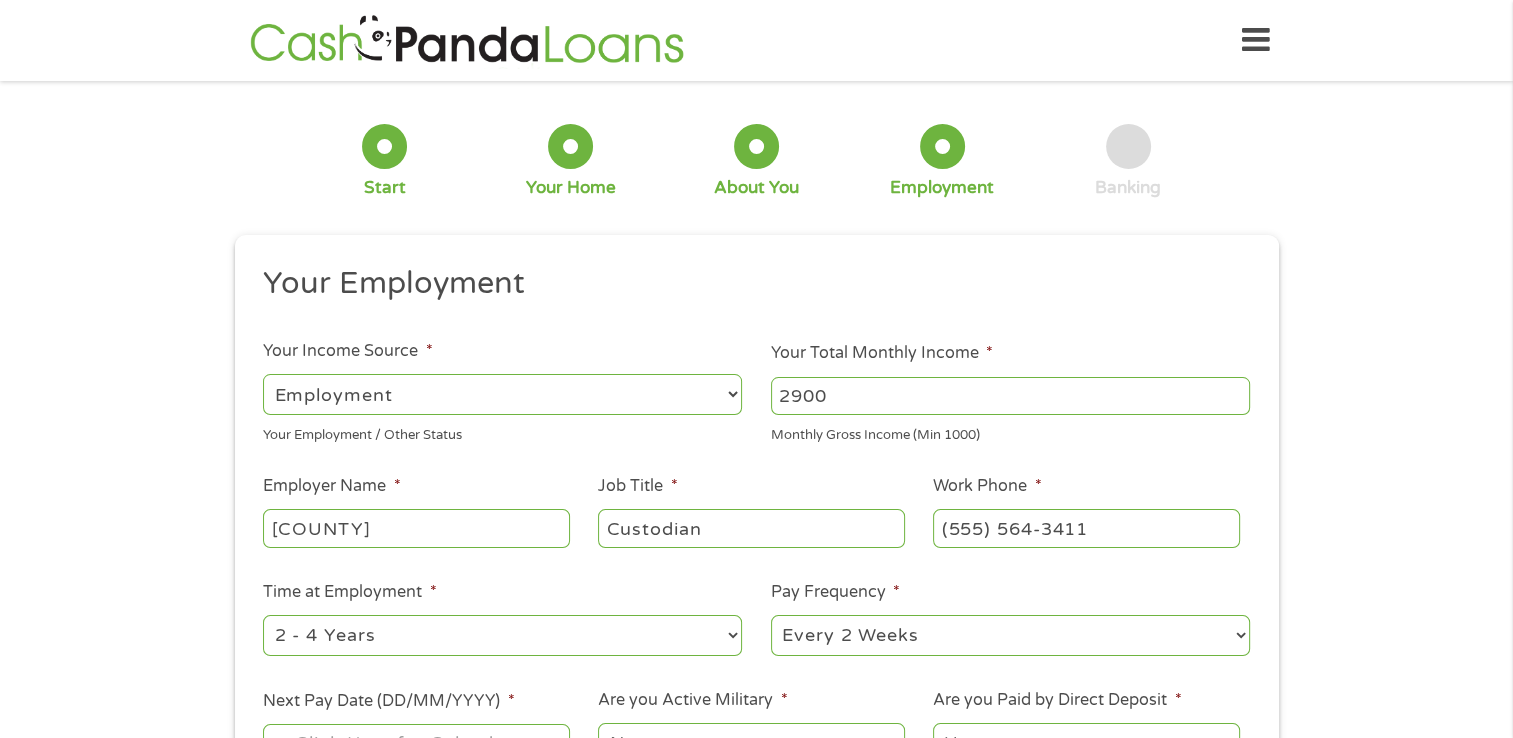 click on "--- Choose one --- Every 2 Weeks Every Week Monthly Semi-Monthly" at bounding box center (1010, 635) 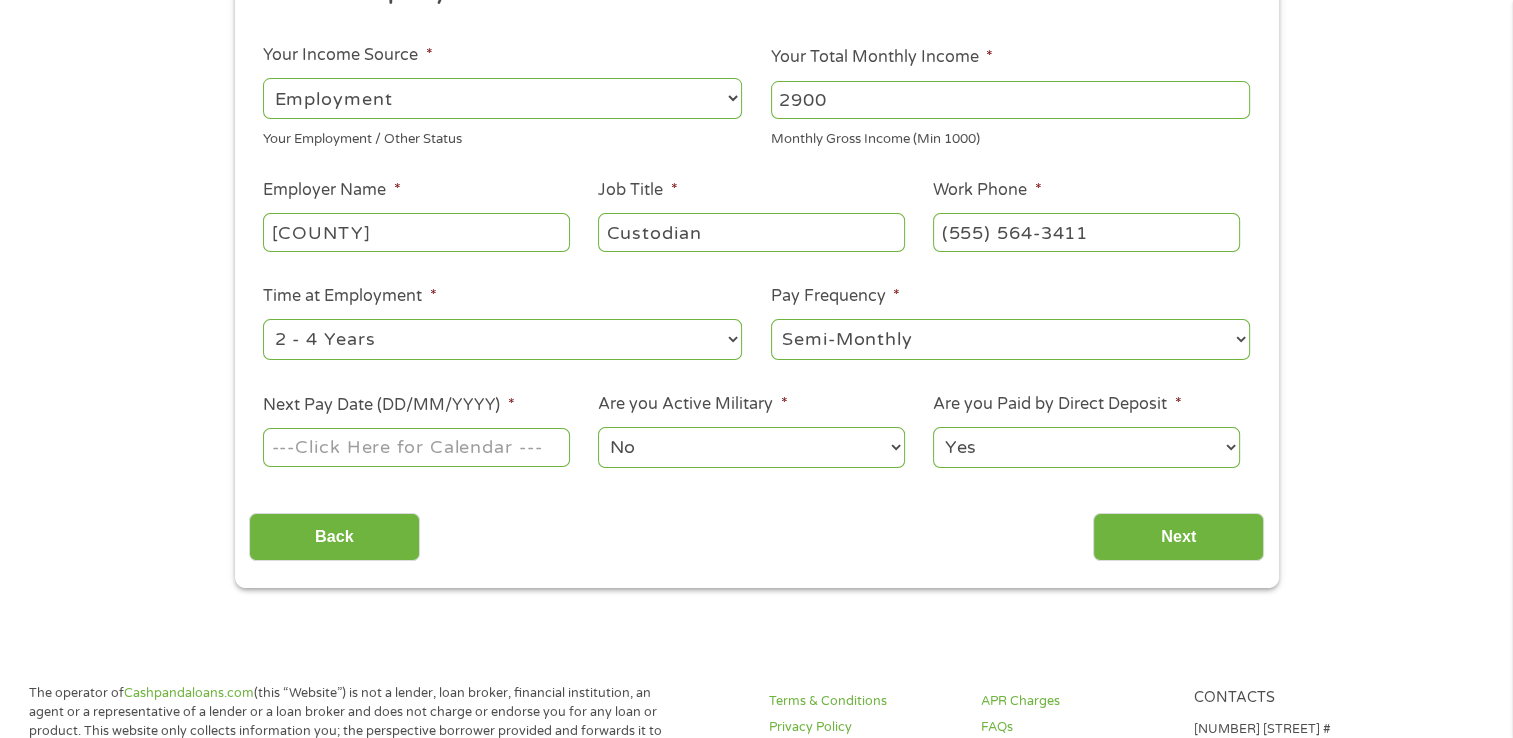 scroll, scrollTop: 300, scrollLeft: 0, axis: vertical 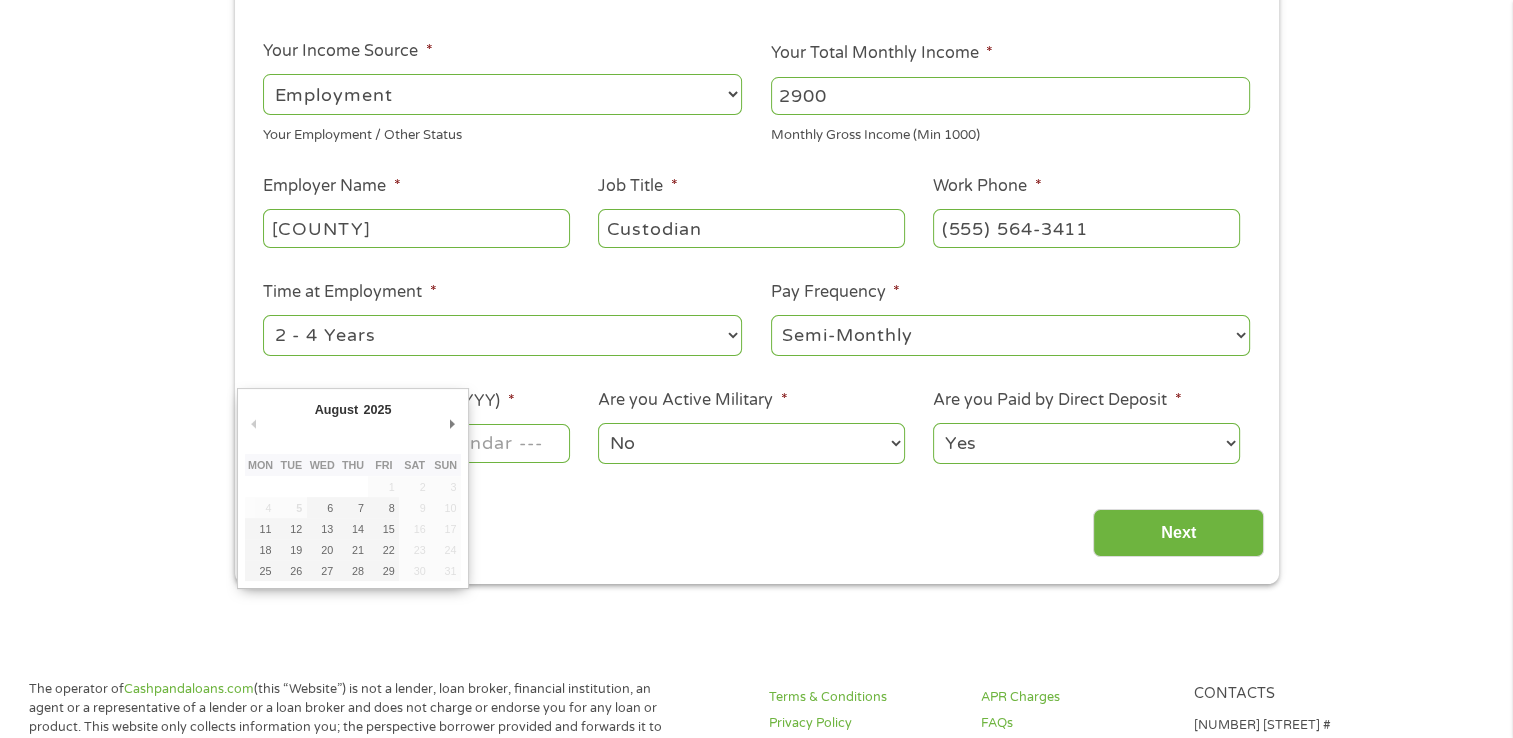 click on "Next Pay Date (DD/MM/YYYY) *" at bounding box center [416, 443] 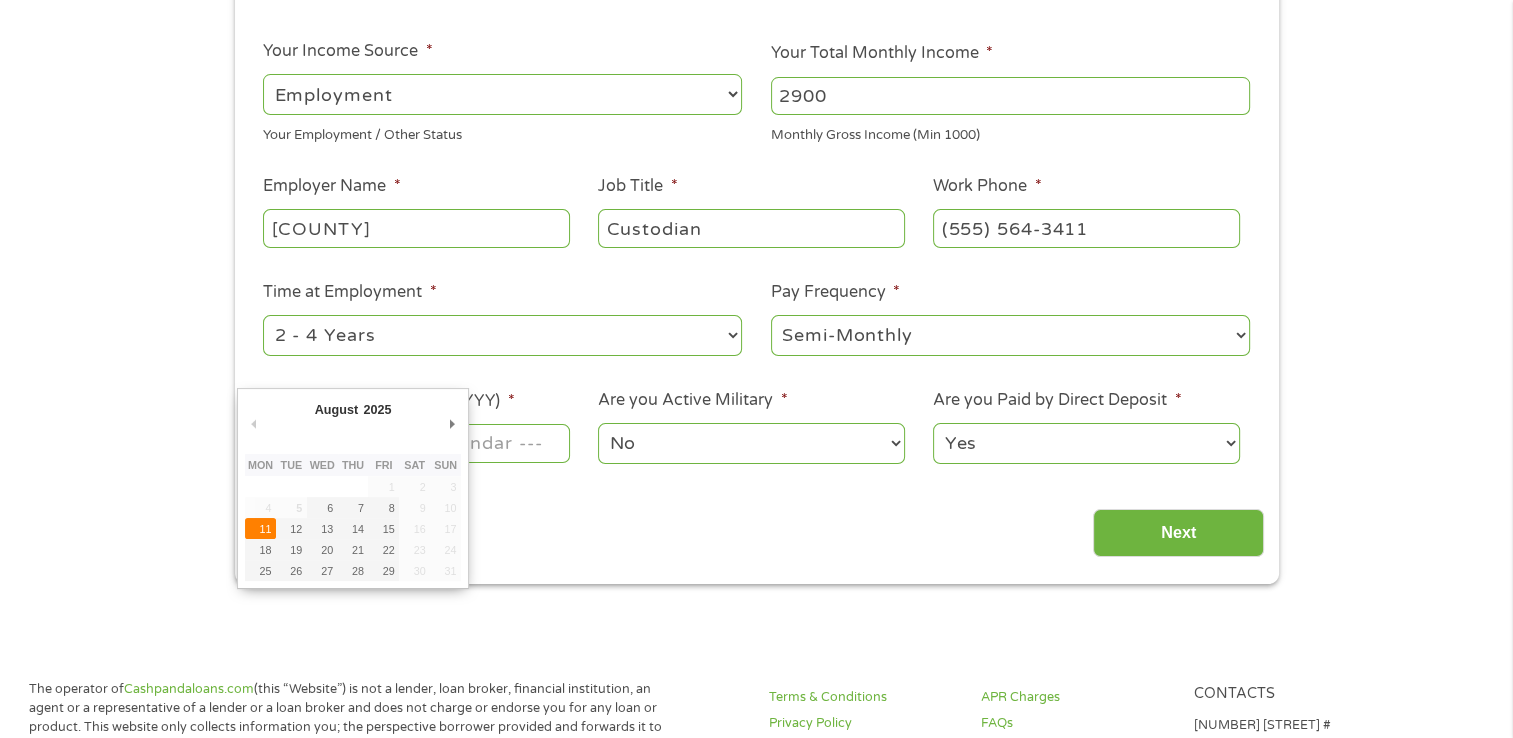 type on "11/08/2025" 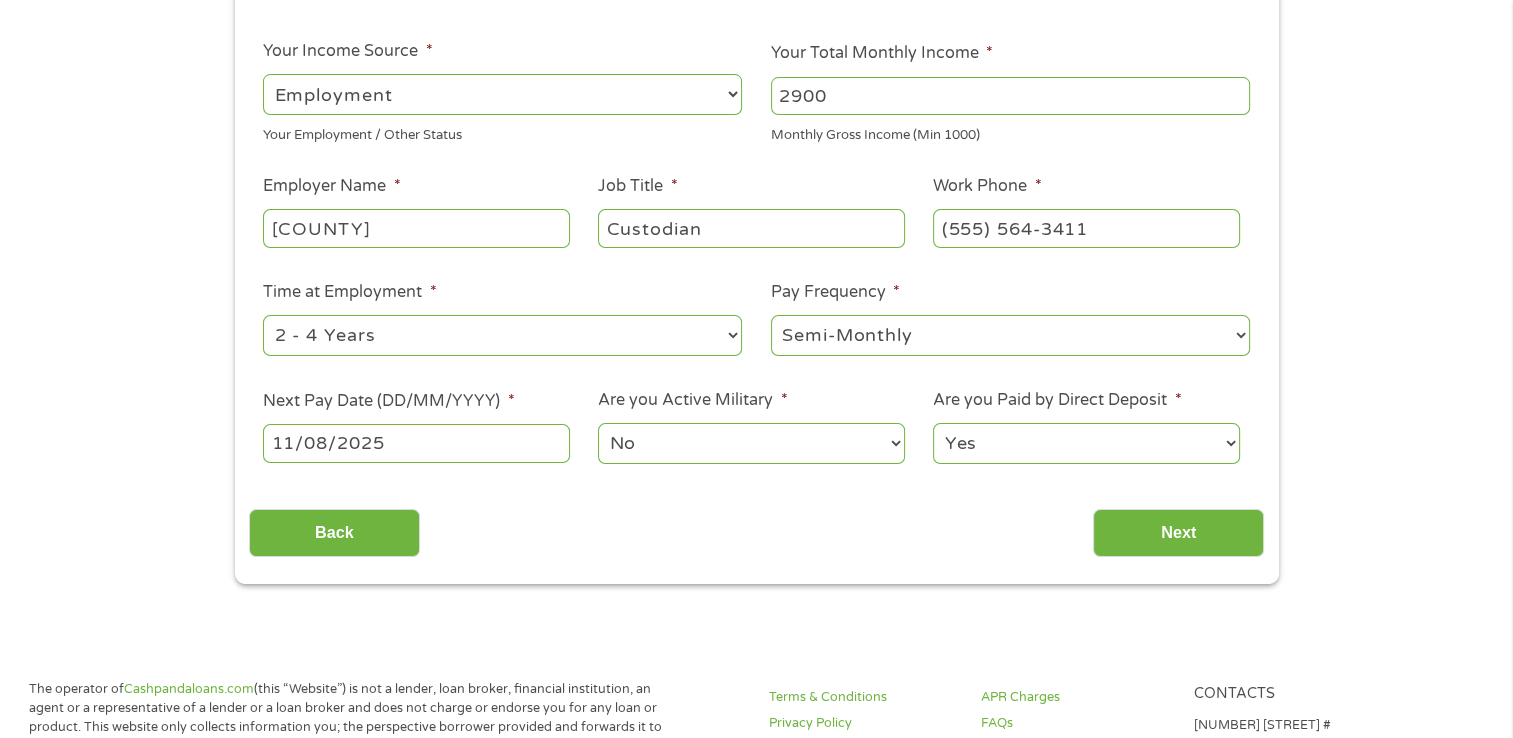 click on "No Yes" at bounding box center [751, 443] 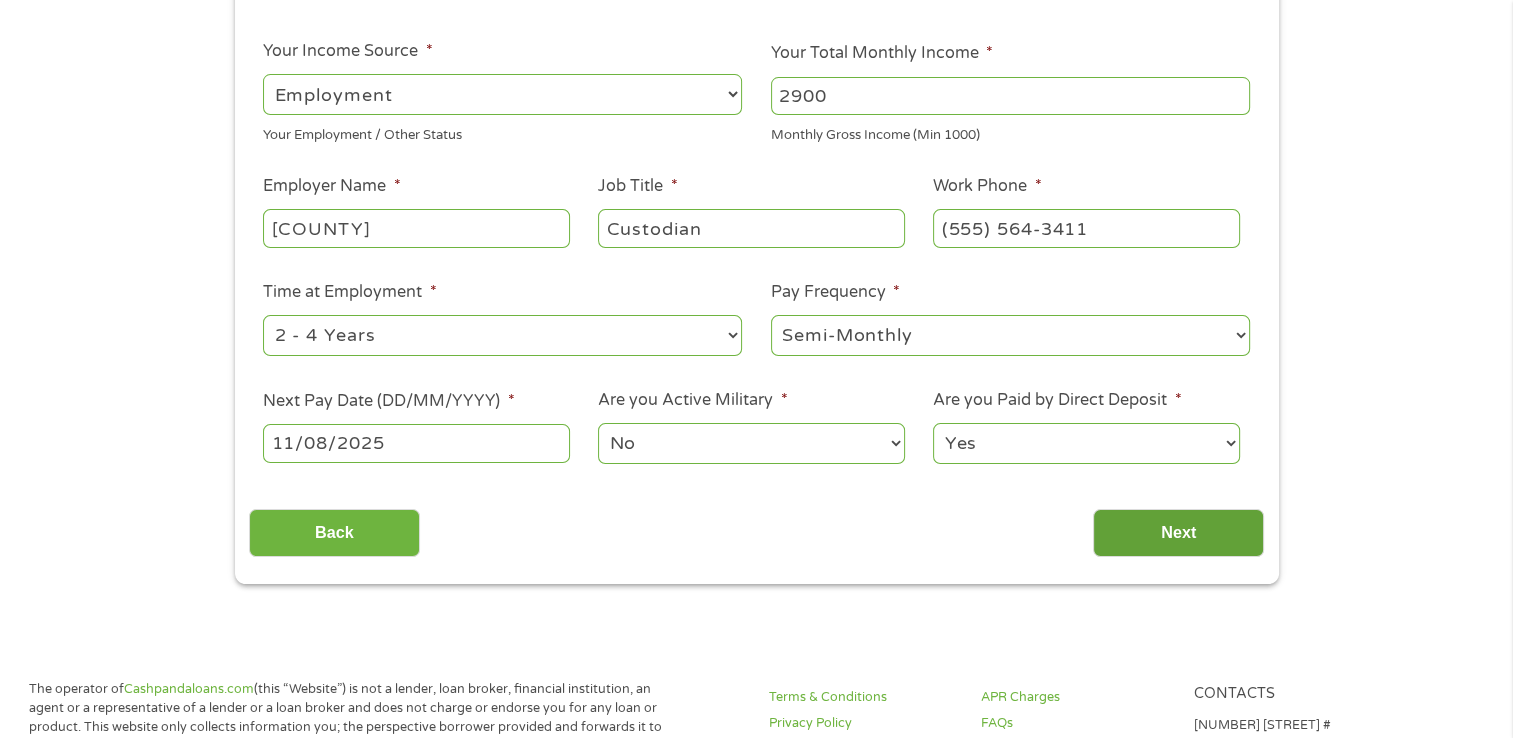 click on "Next" at bounding box center (1178, 533) 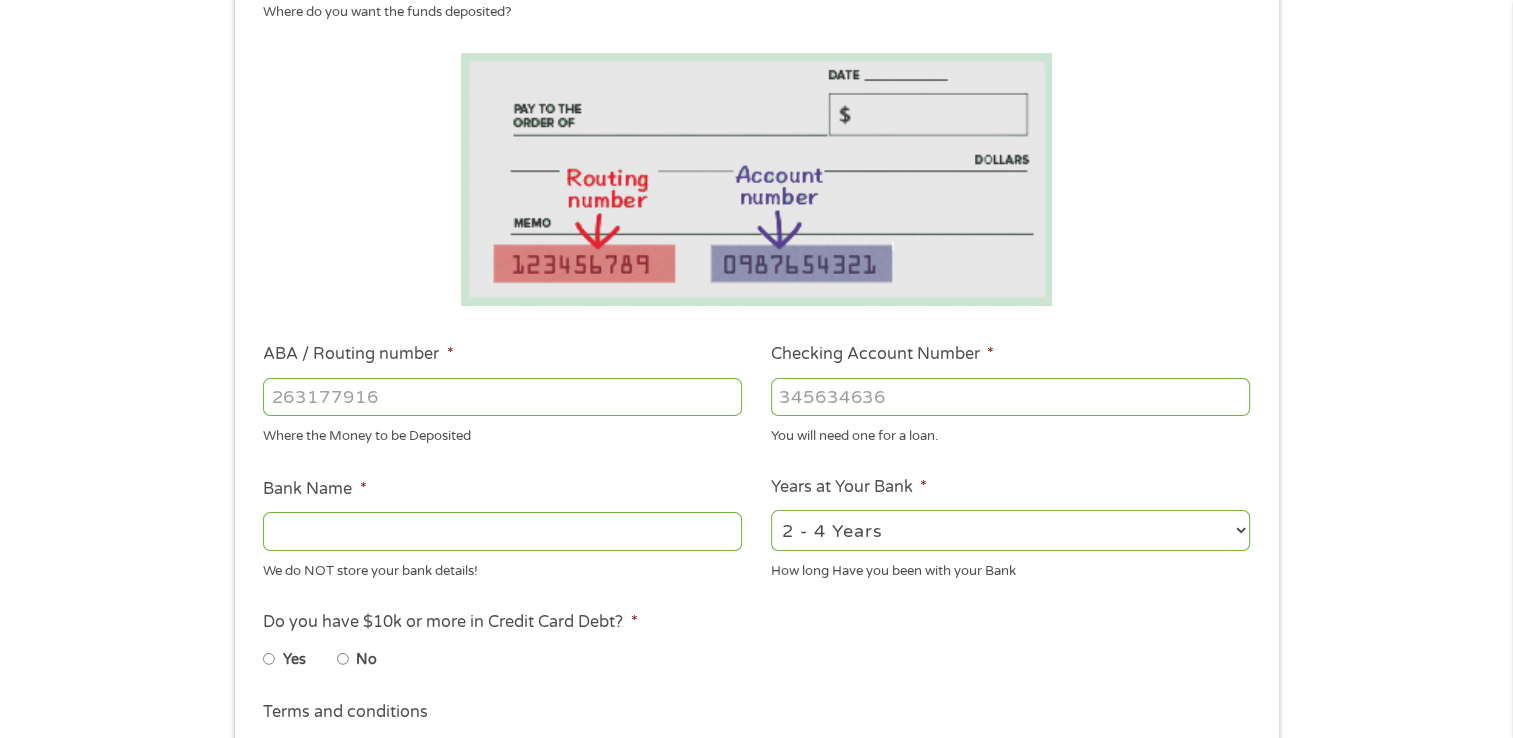 scroll, scrollTop: 8, scrollLeft: 8, axis: both 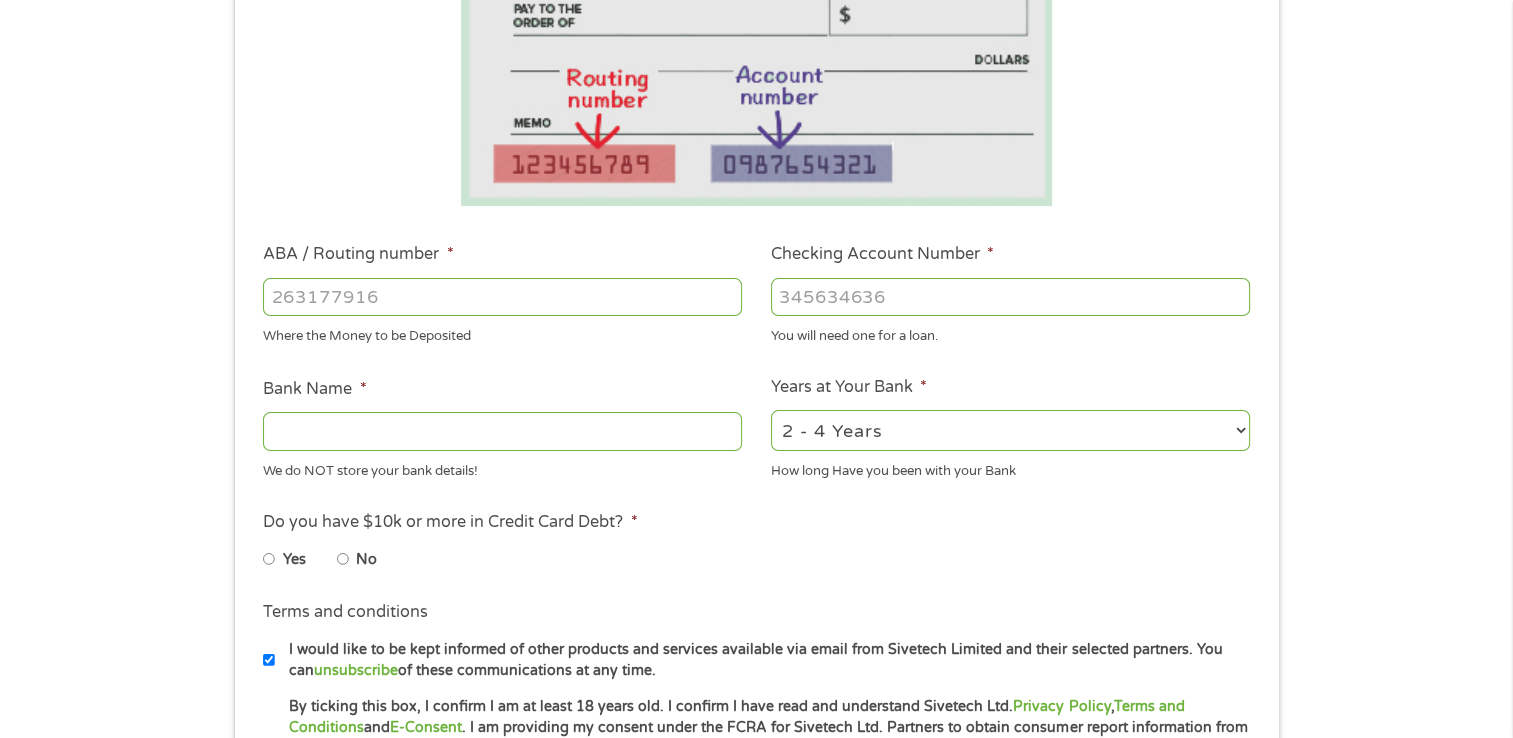 click on "ABA / Routing number *" at bounding box center [502, 297] 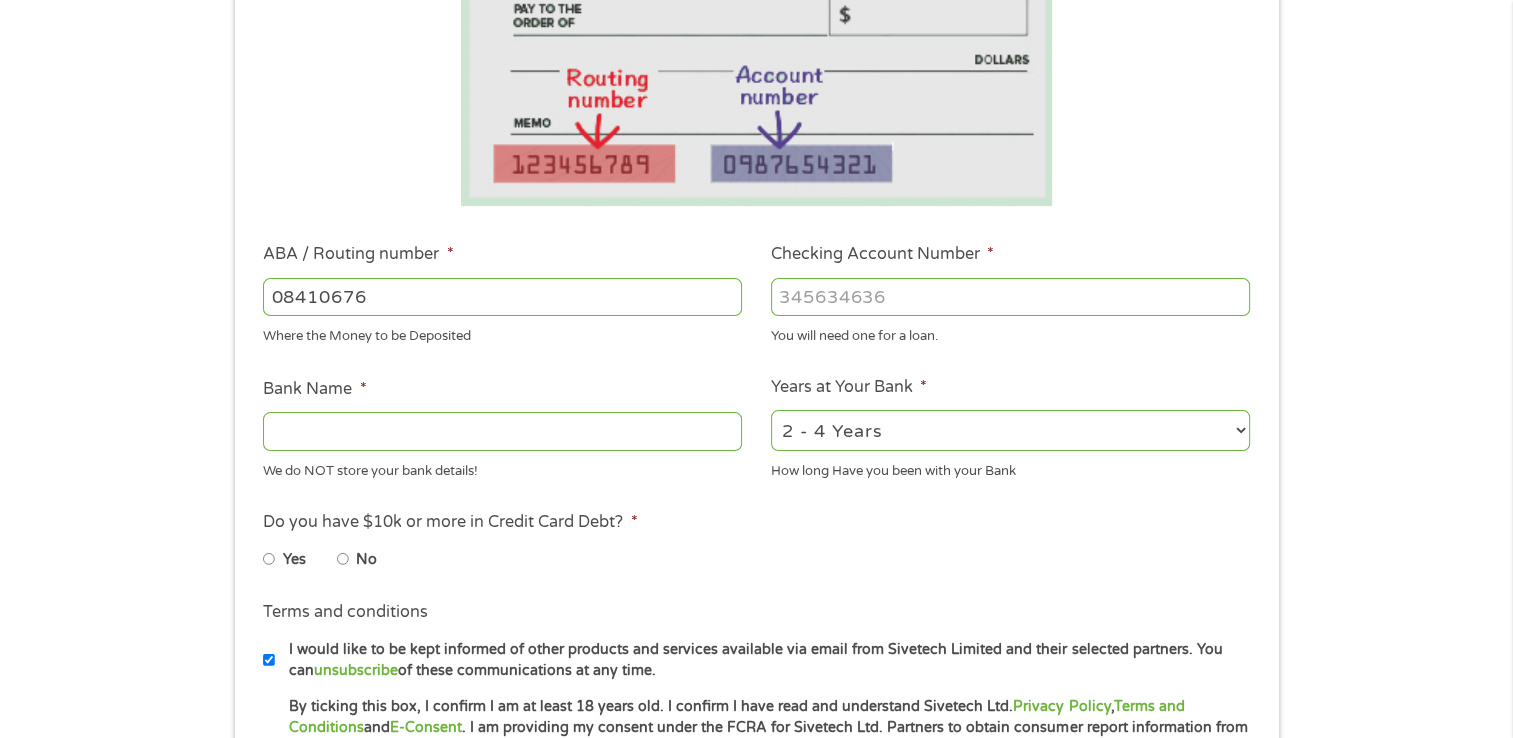 type on "084106768" 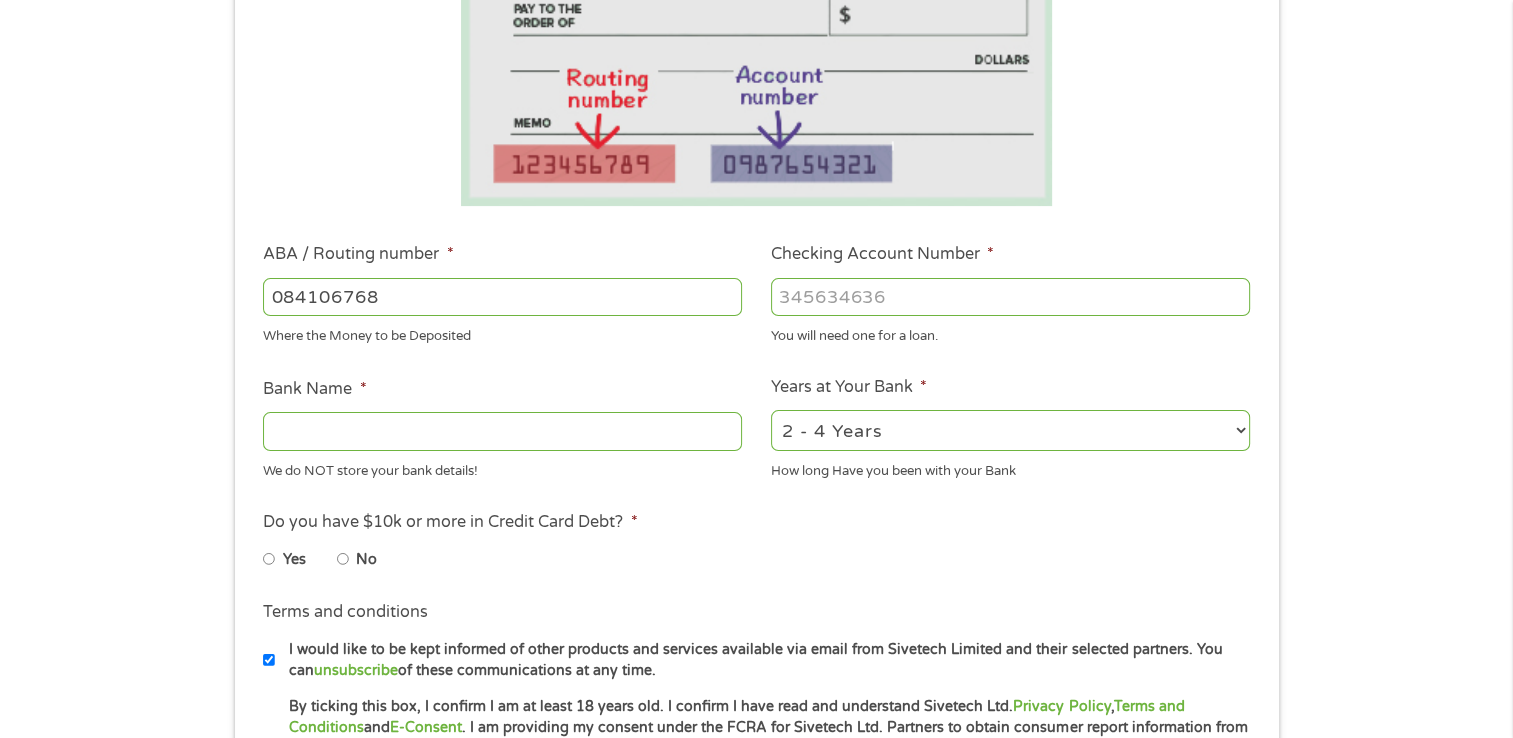 type on "EVOLVE BANK AND TRUST" 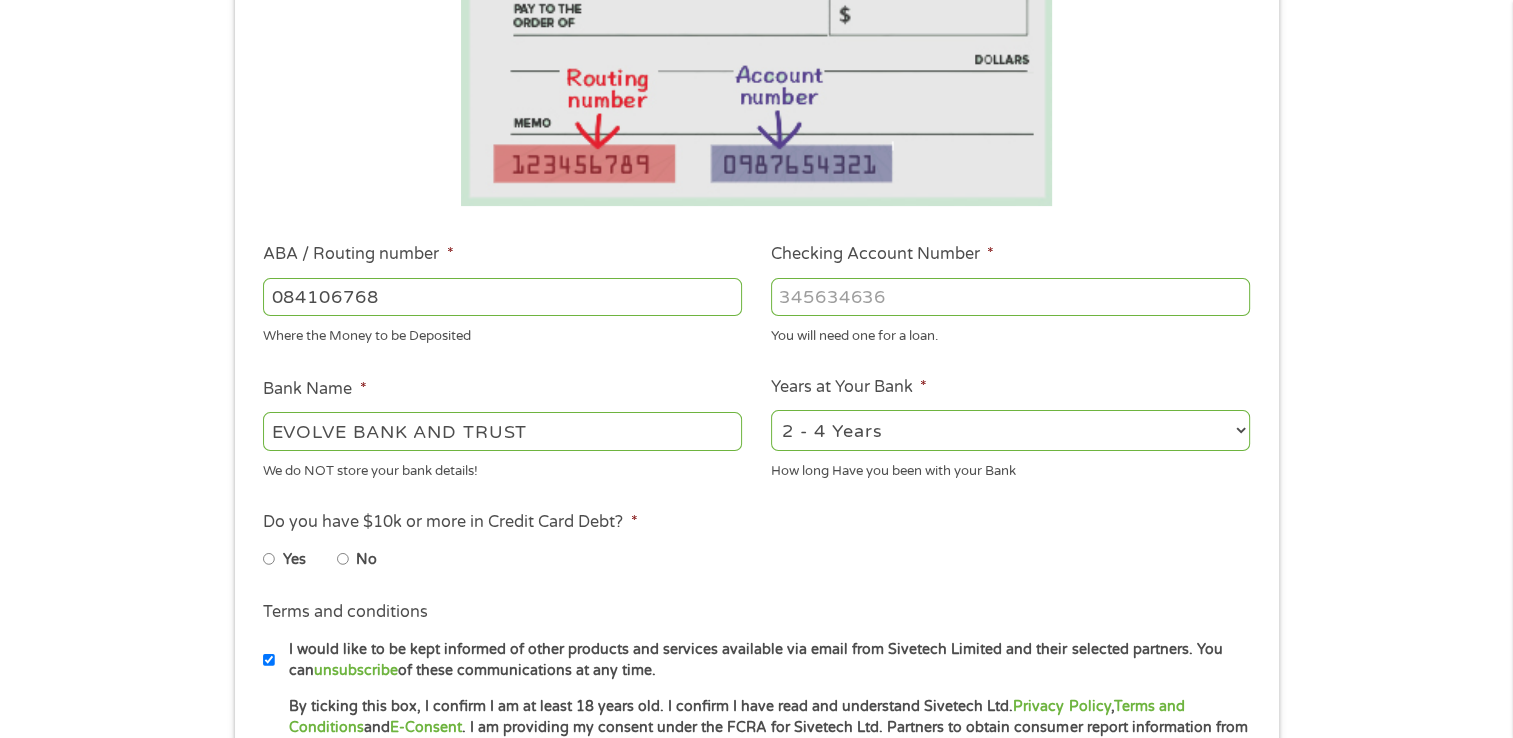 type on "084106768" 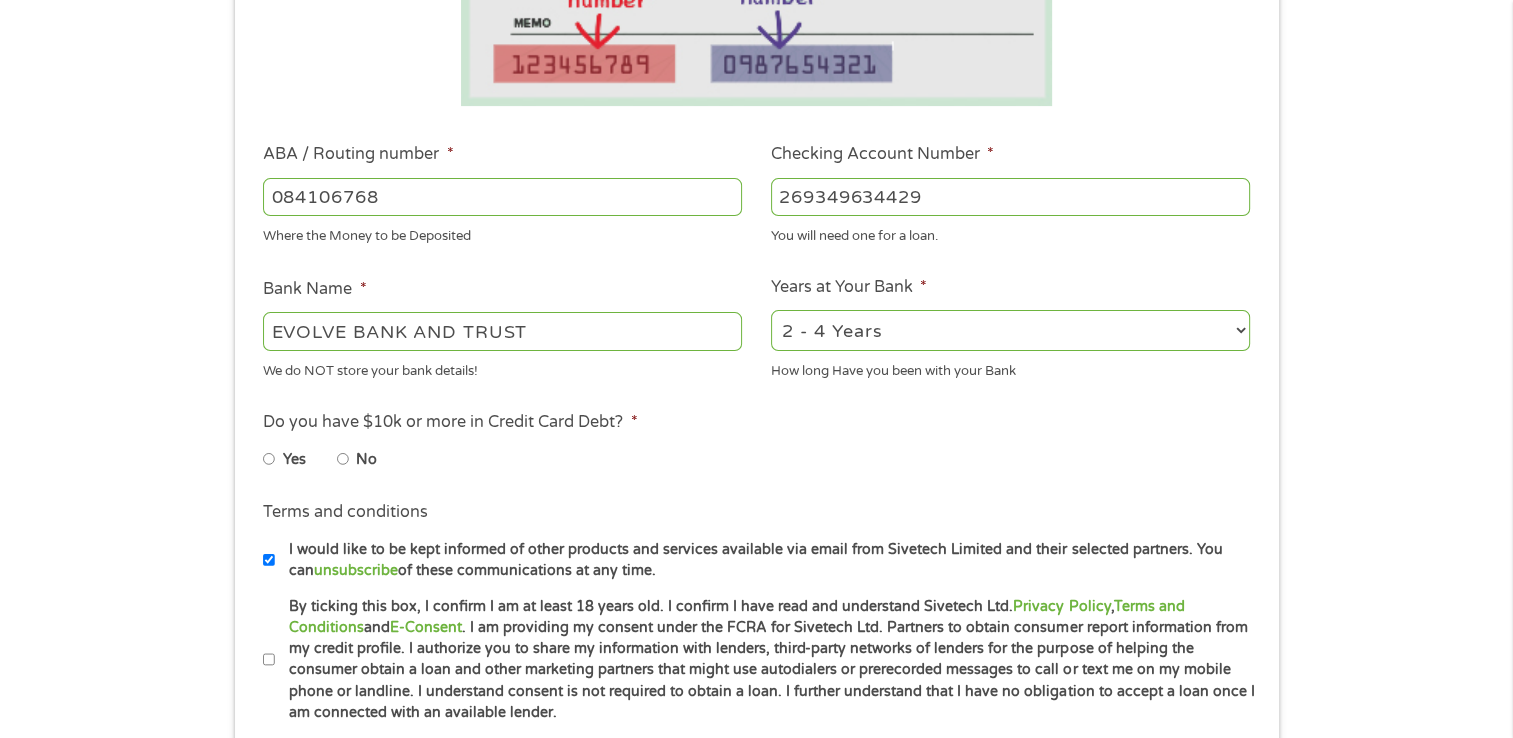scroll, scrollTop: 600, scrollLeft: 0, axis: vertical 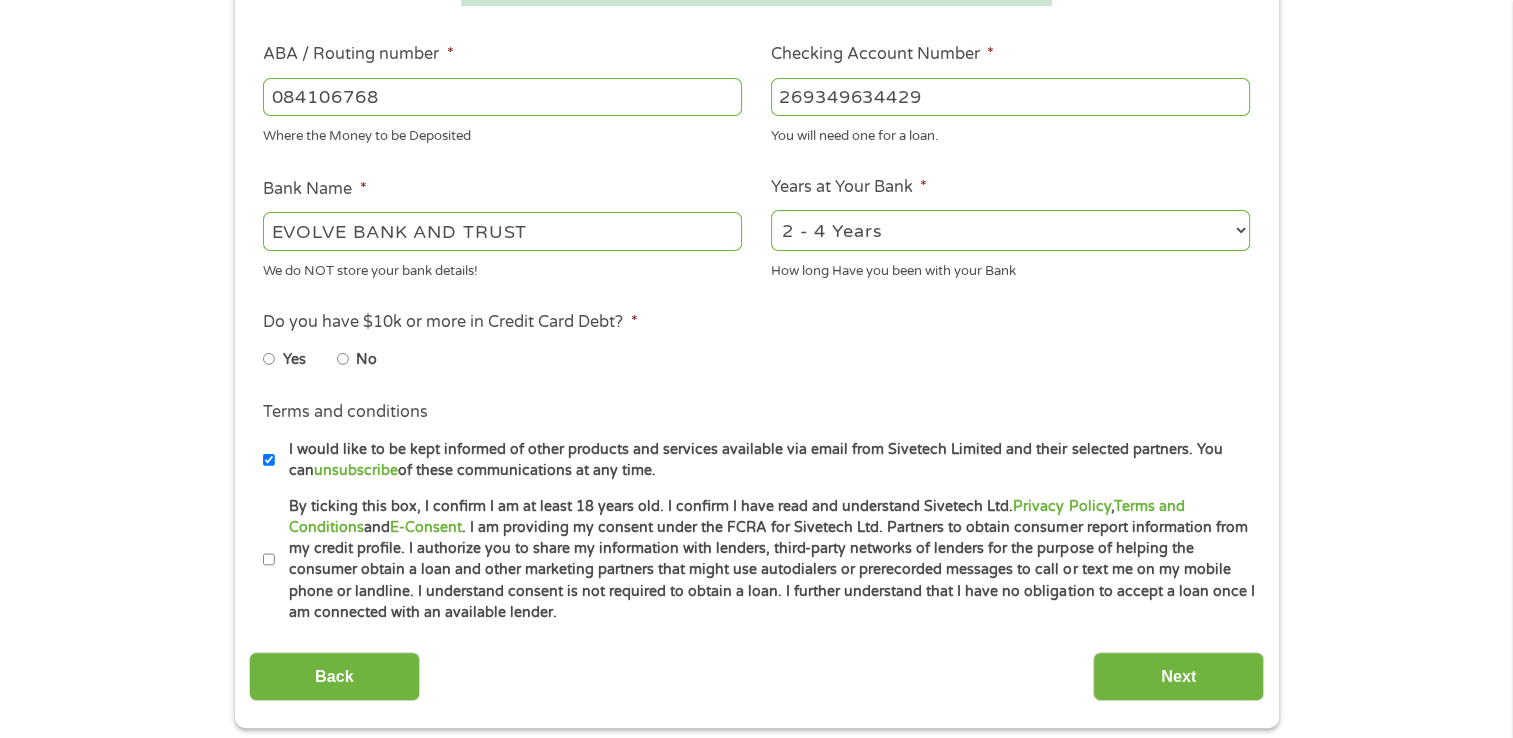 type on "269349634429" 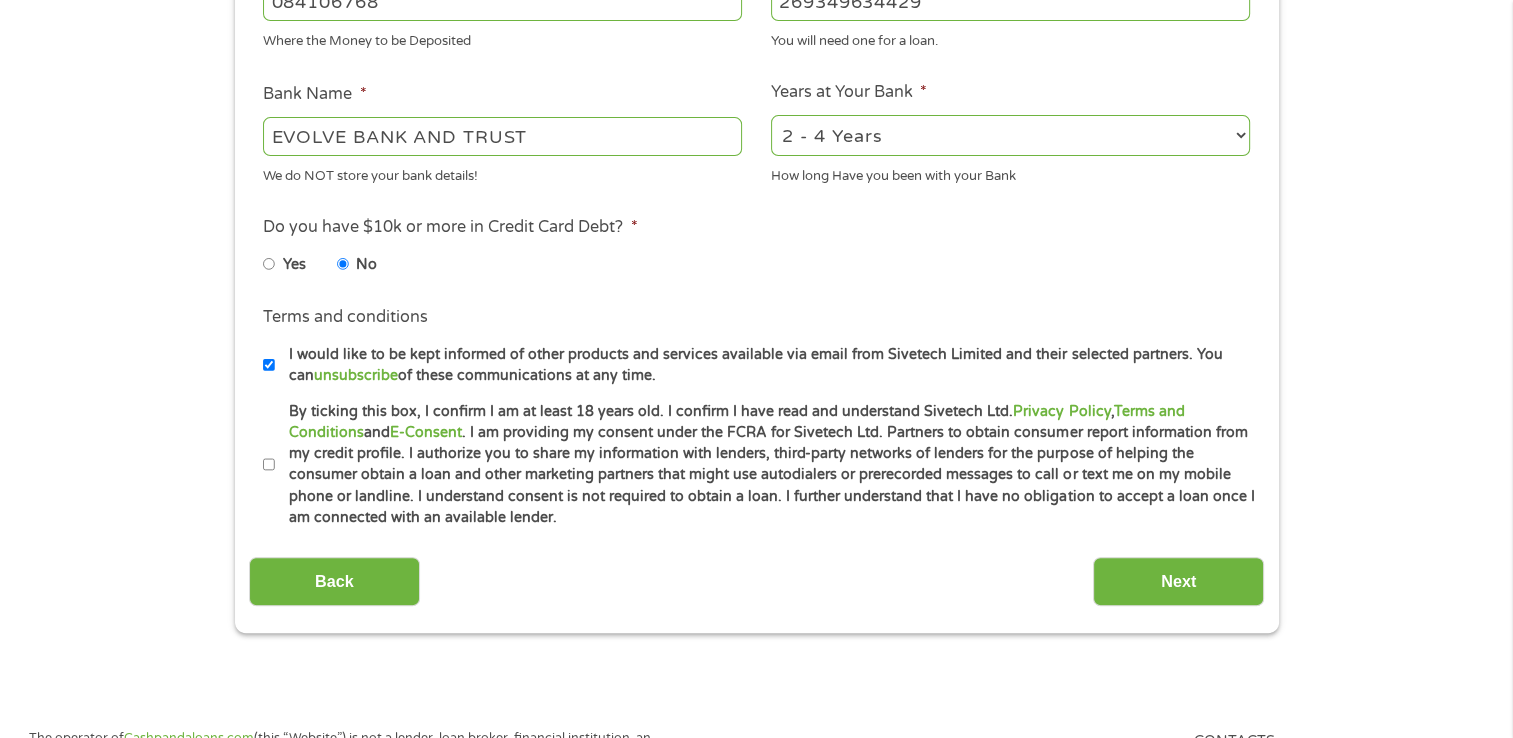 scroll, scrollTop: 700, scrollLeft: 0, axis: vertical 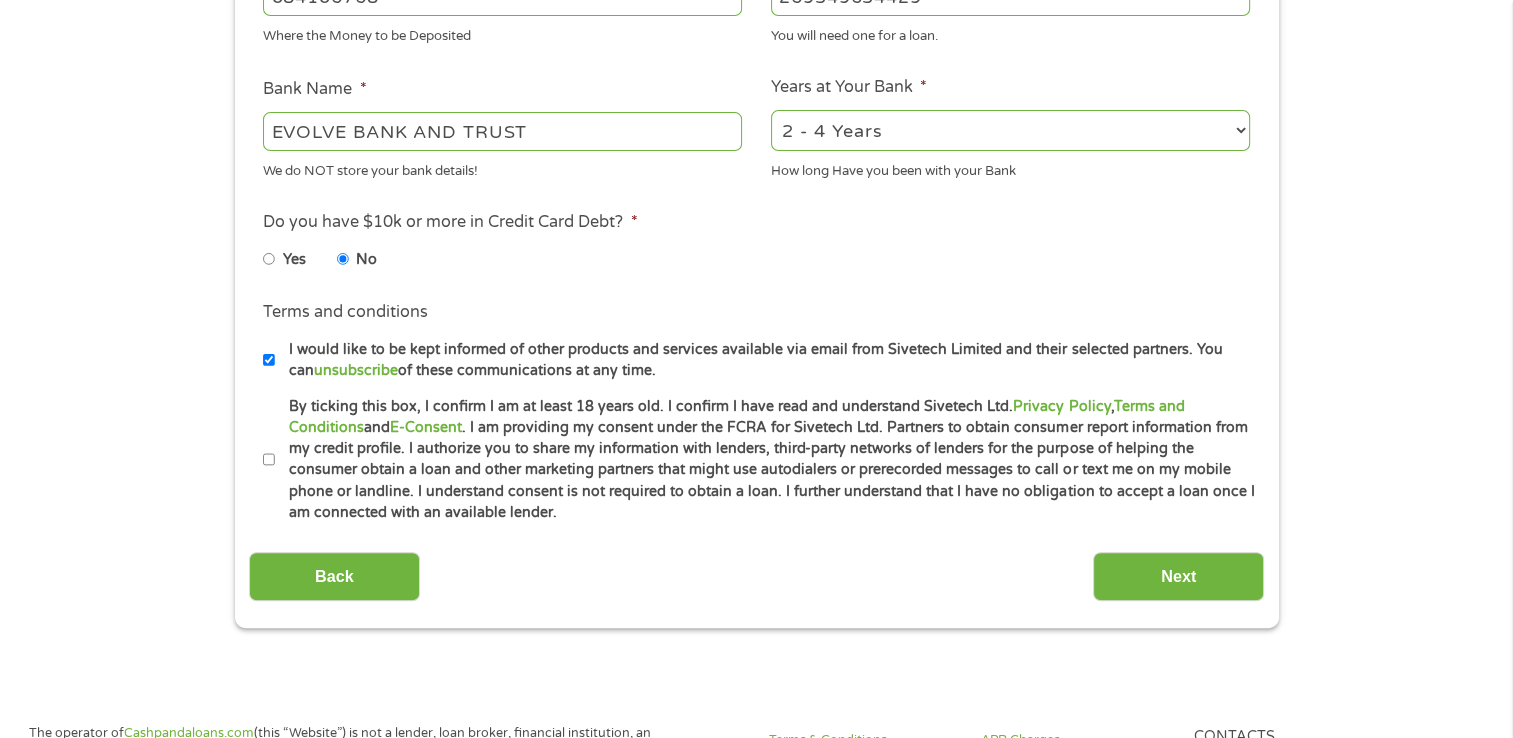 click on "By ticking this box, I confirm I am at least 18 years old. I confirm I have read and understand Sivetech Ltd.  Privacy Policy ,  Terms and Conditions  and  E-Consent . I am providing my consent under the FCRA for Sivetech Ltd. Partners to obtain consumer report information from my credit profile. I authorize you to share my information with lenders, third-party networks of lenders for the purpose of helping the consumer obtain a loan and other marketing partners that might use autodialers or prerecorded messages to call or text me on my mobile phone or landline. I understand consent is not required to obtain a loan. I further understand that I have no obligation to accept a loan once I am connected with an available lender." at bounding box center [269, 460] 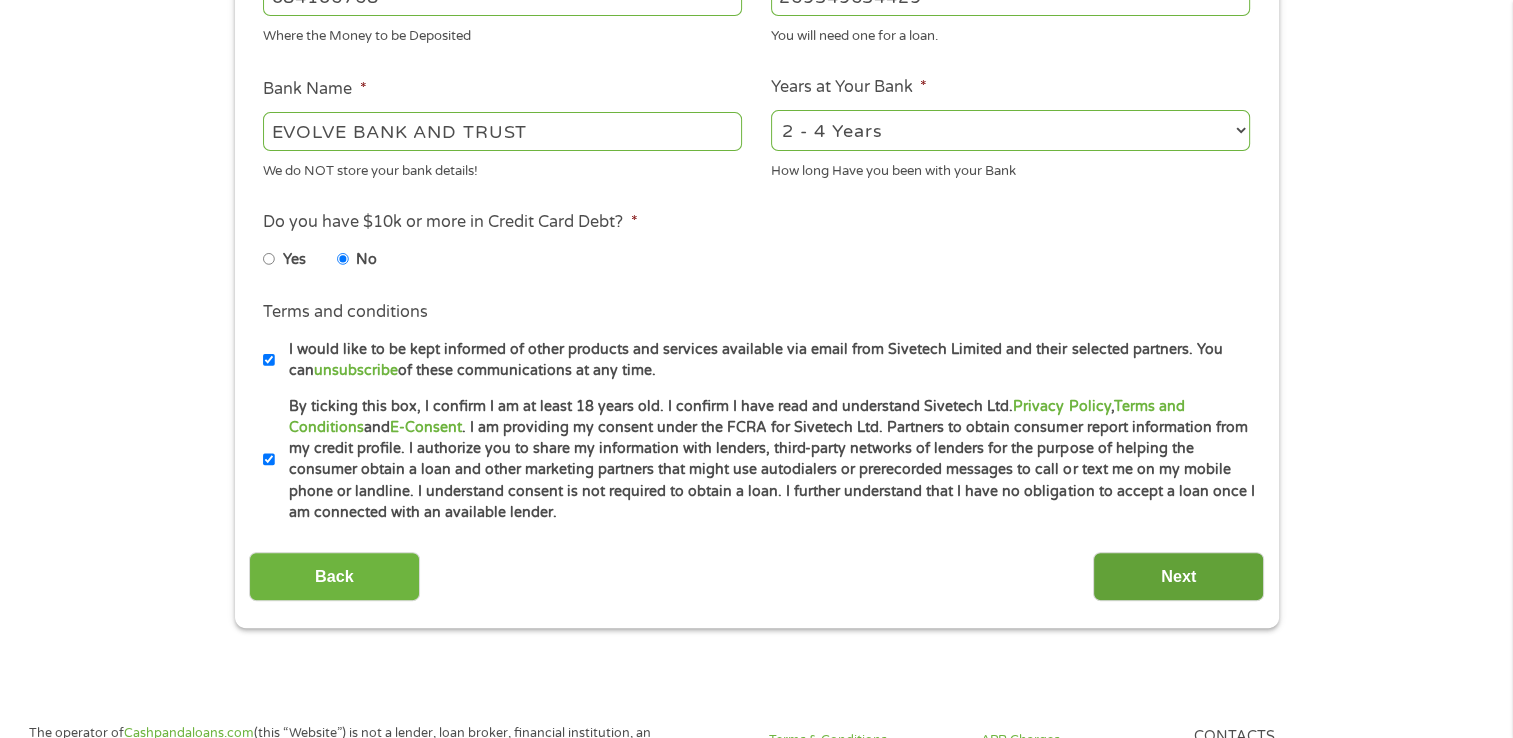 click on "Next" at bounding box center (1178, 576) 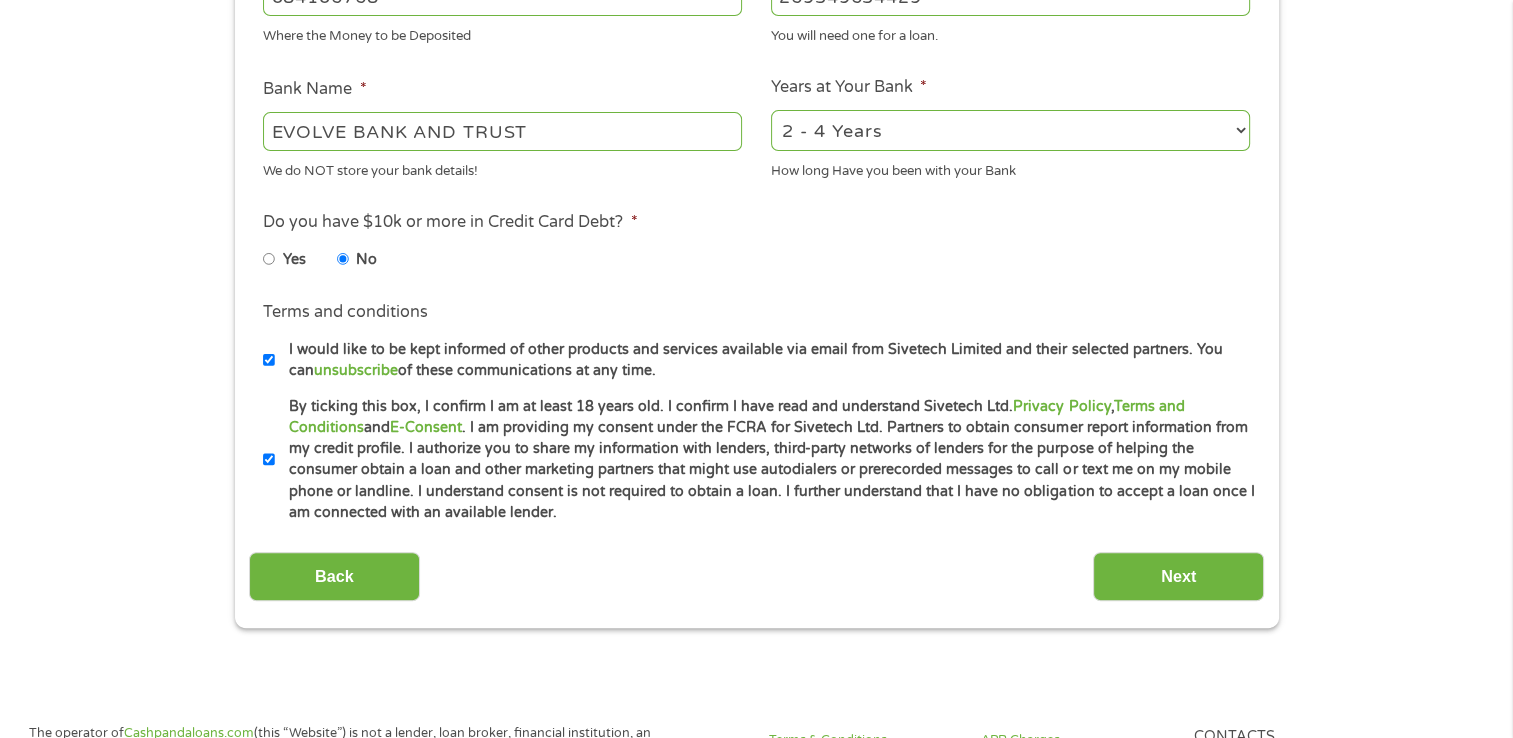 scroll, scrollTop: 8, scrollLeft: 8, axis: both 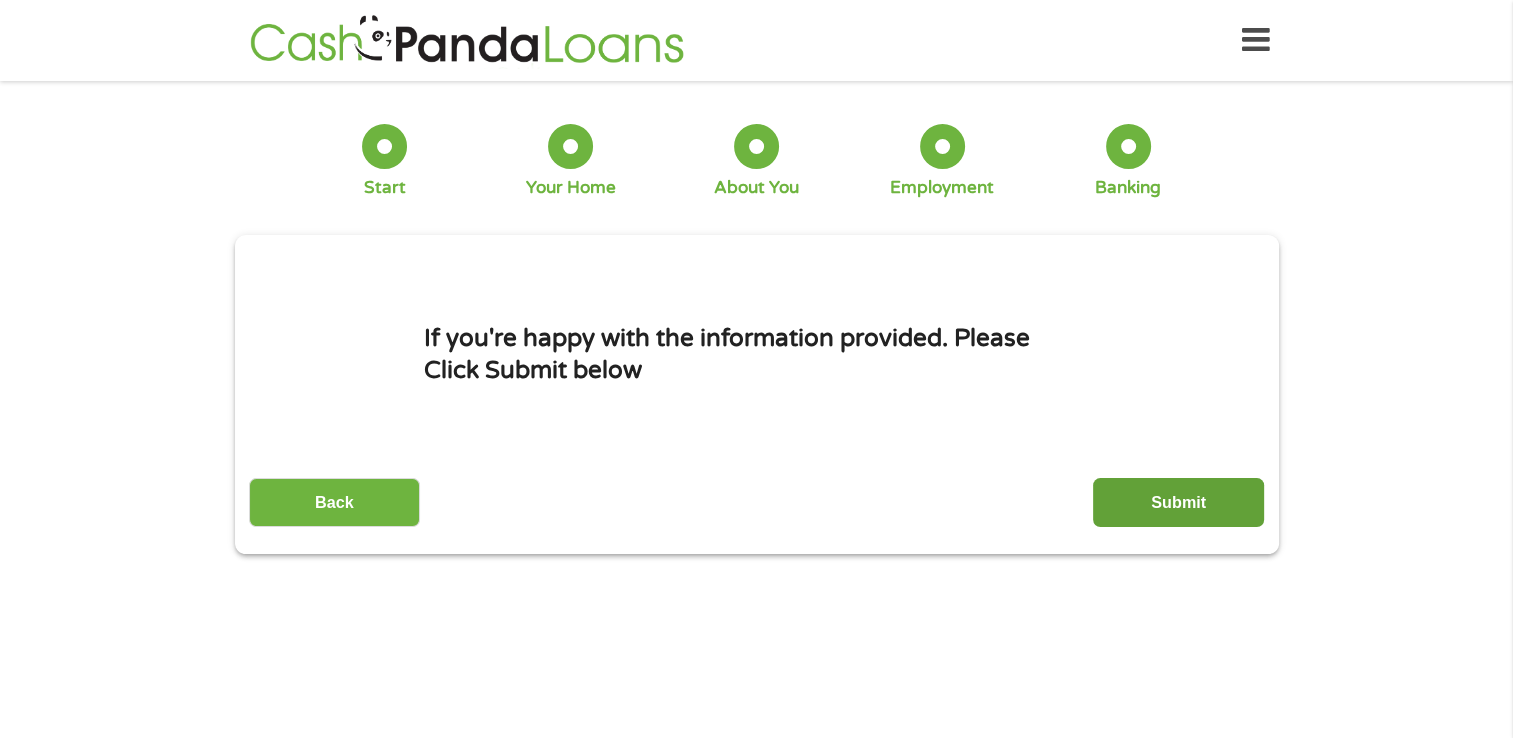 click on "Submit" at bounding box center [1178, 502] 